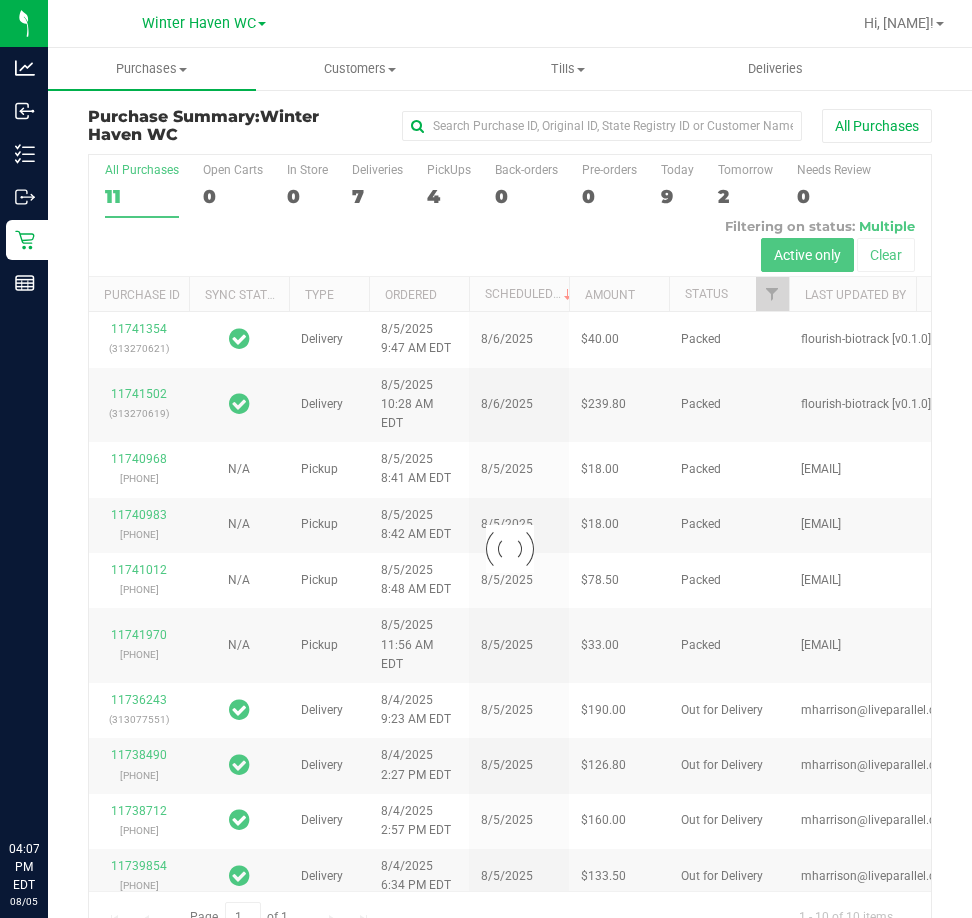 scroll, scrollTop: 0, scrollLeft: 0, axis: both 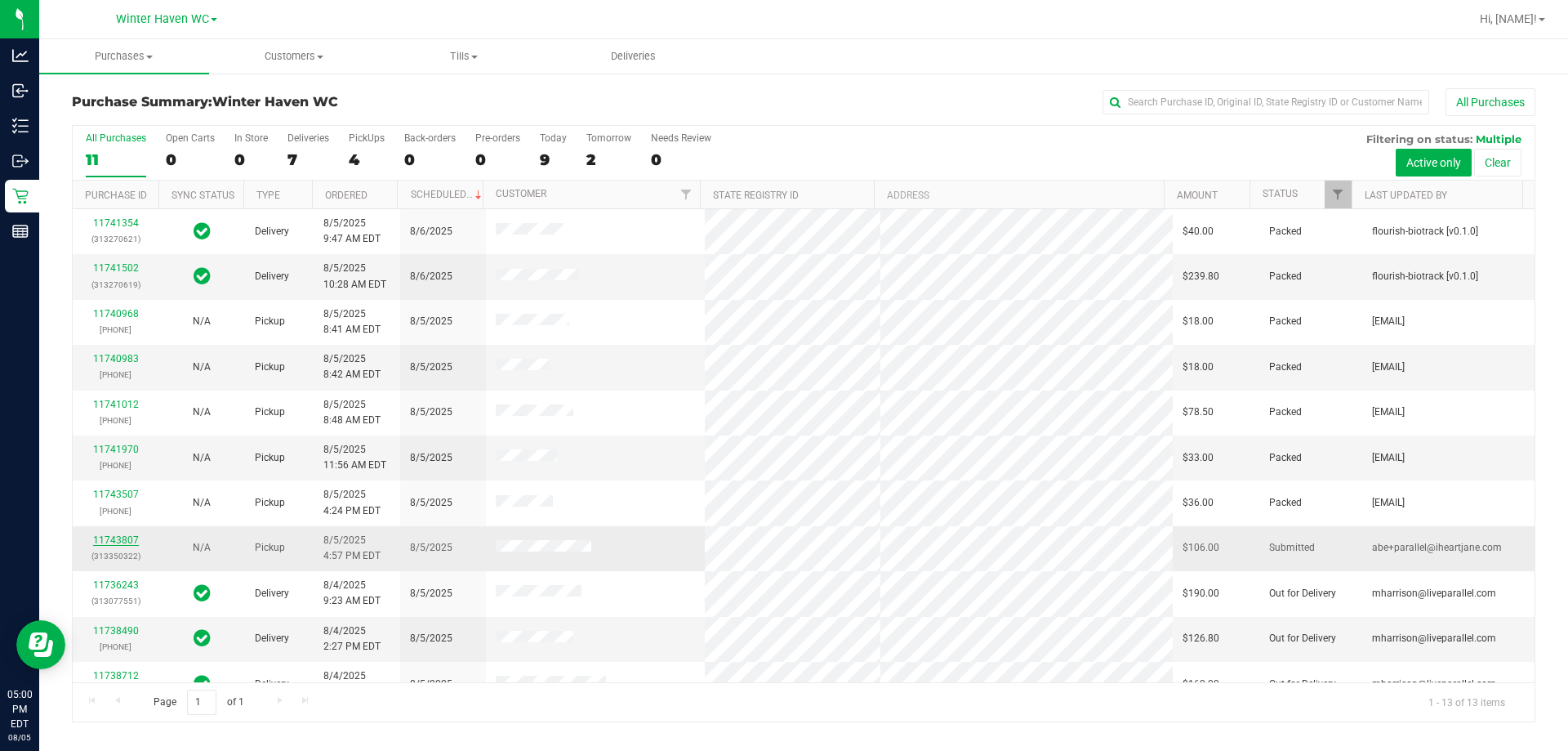 click on "11743807" at bounding box center [116, 540] 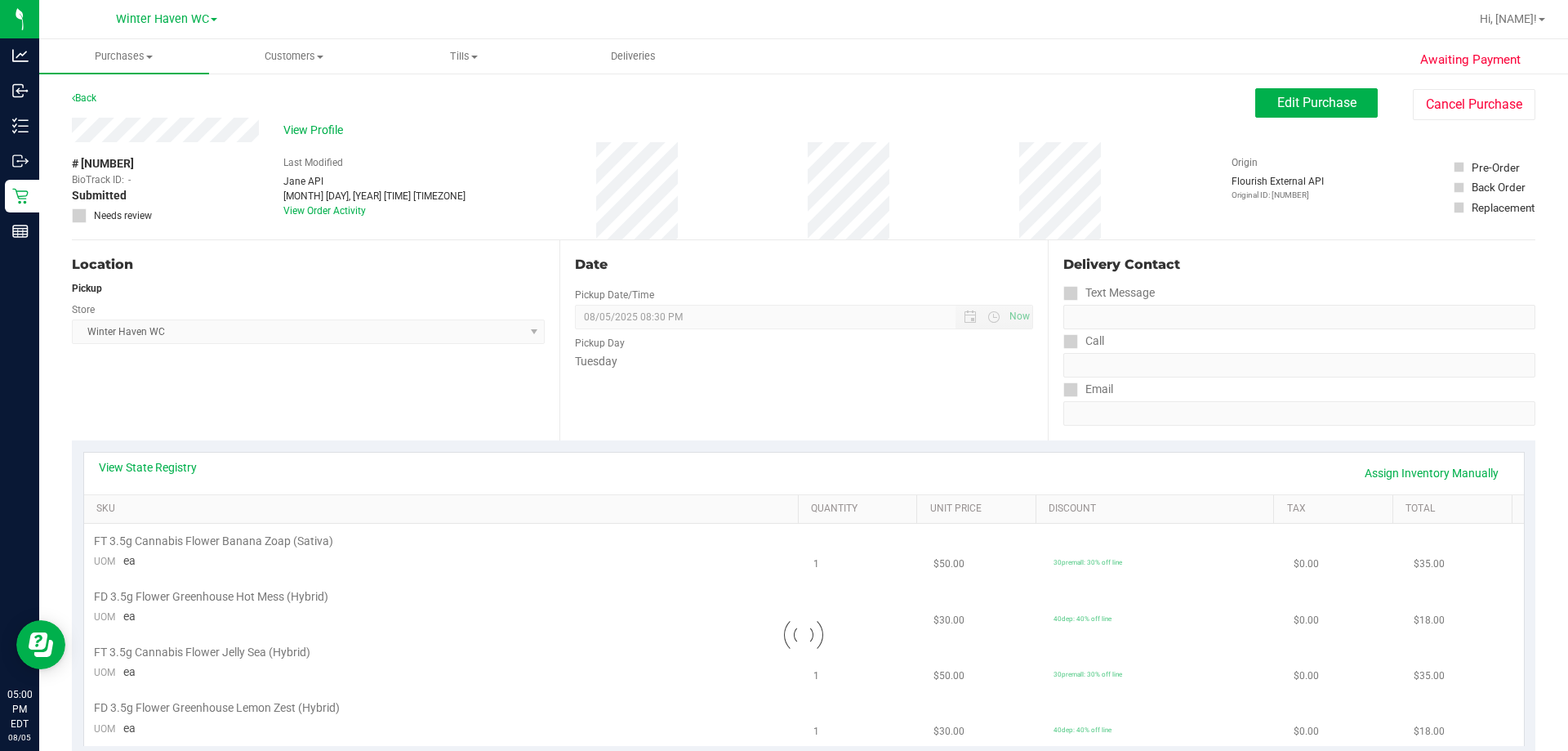 scroll, scrollTop: 82, scrollLeft: 0, axis: vertical 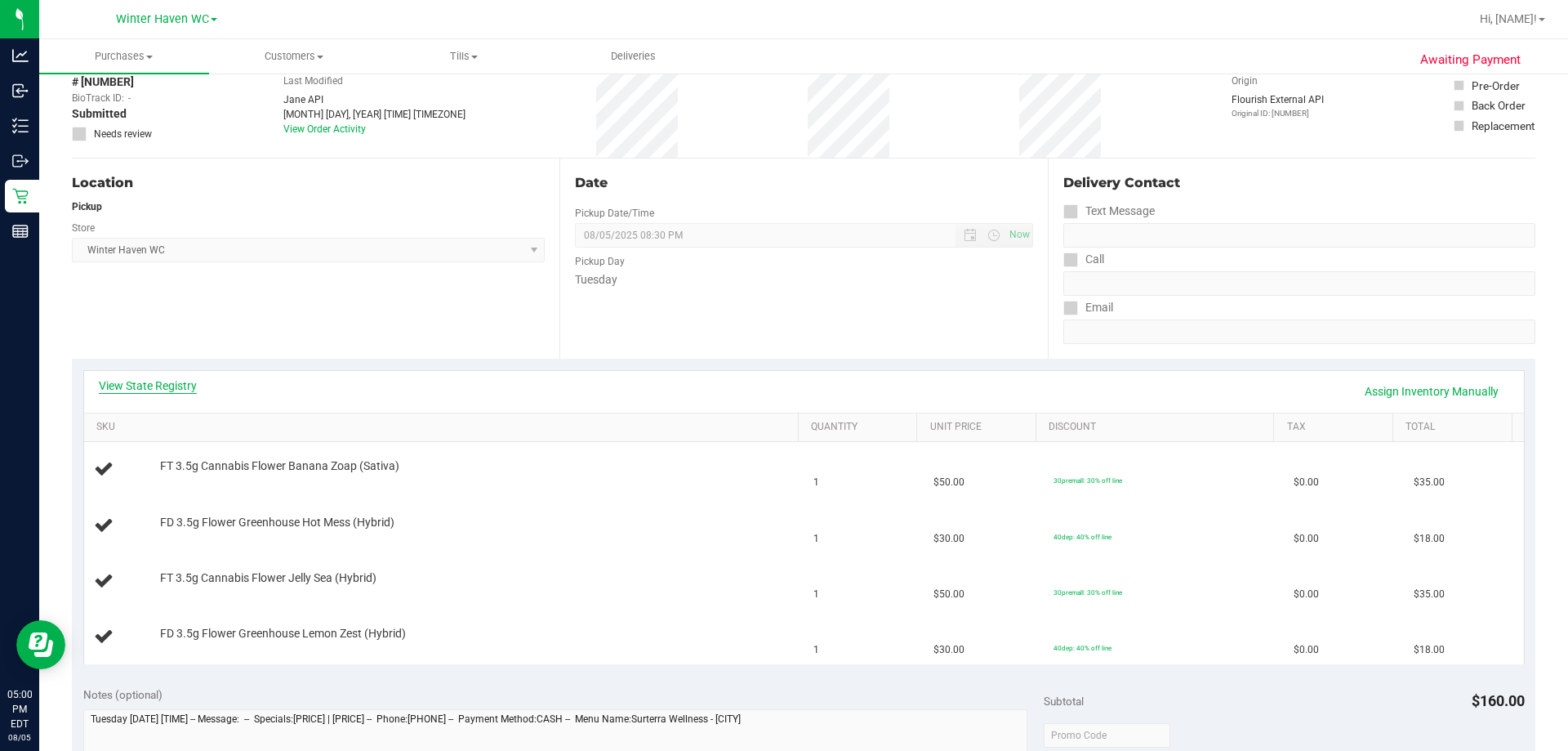 click on "View State Registry" at bounding box center (148, 386) 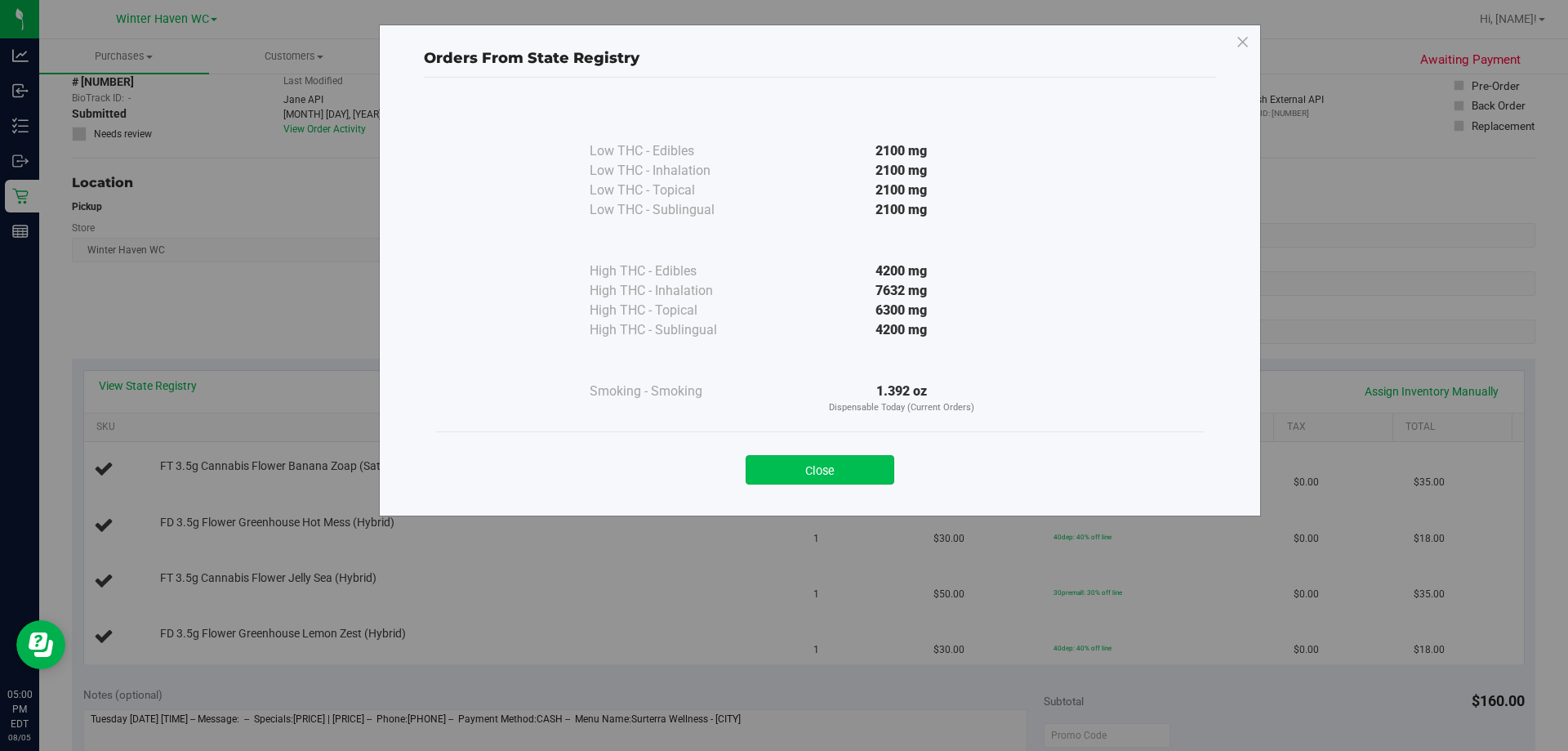 click on "Close" at bounding box center [820, 470] 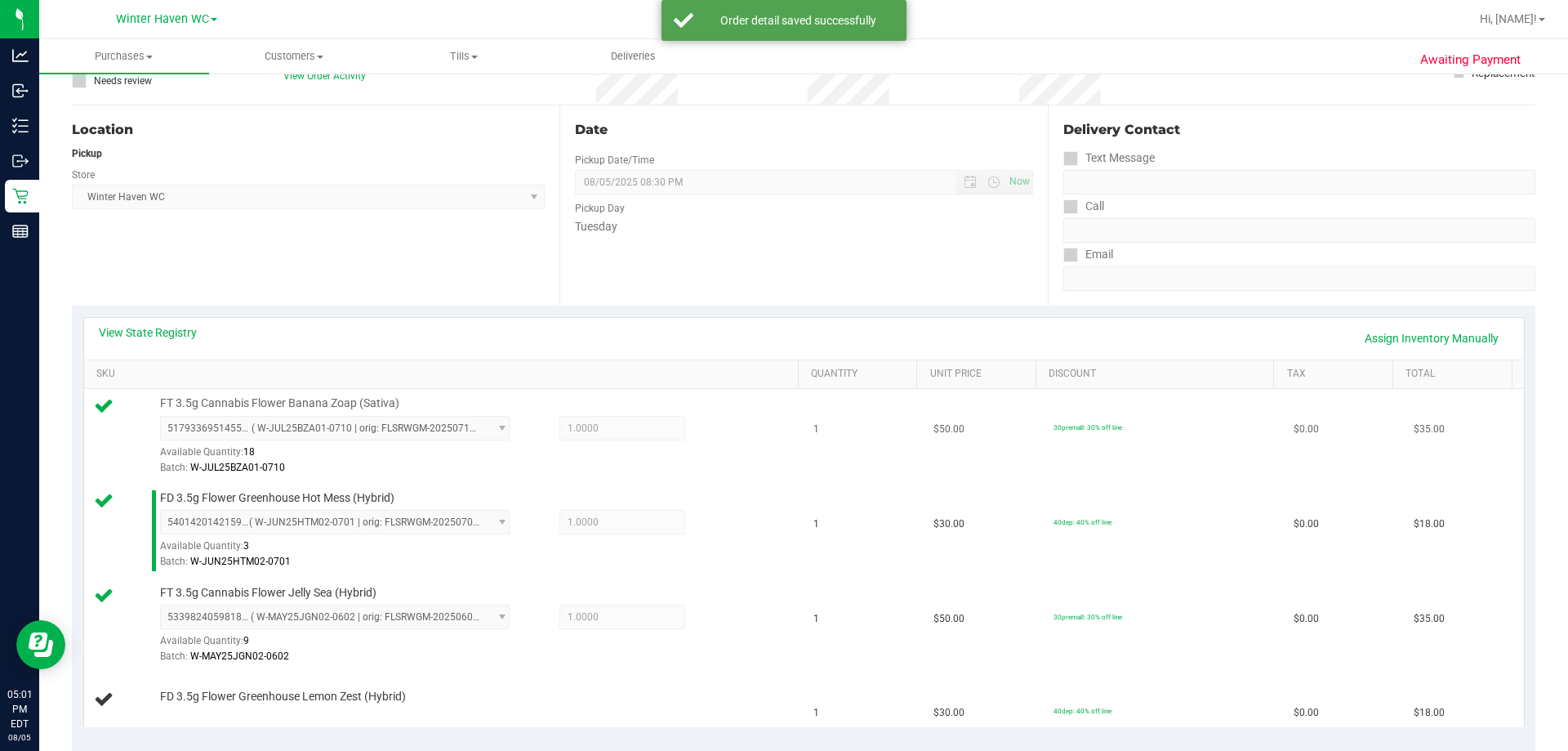 scroll, scrollTop: 163, scrollLeft: 0, axis: vertical 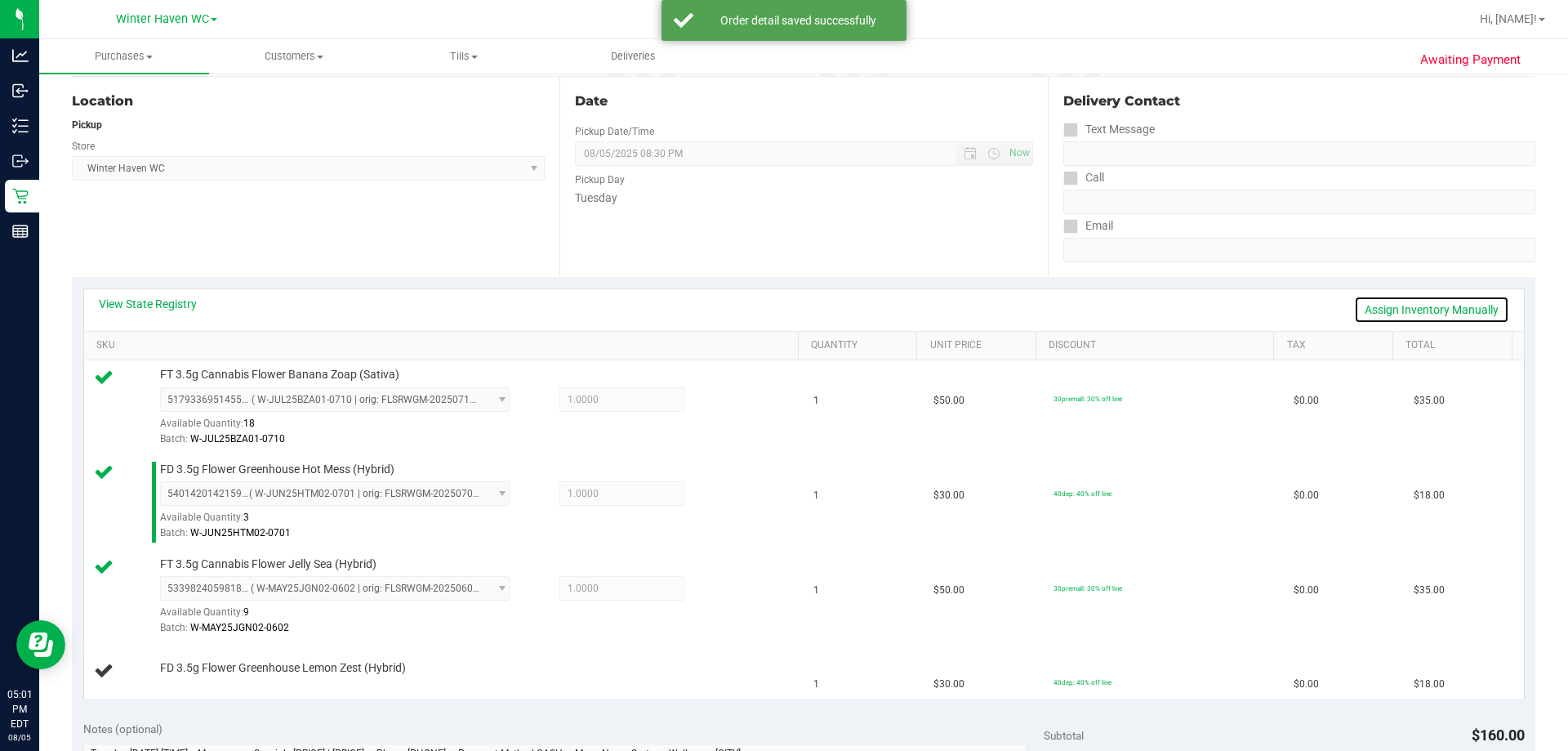 click on "Assign Inventory Manually" at bounding box center (1432, 310) 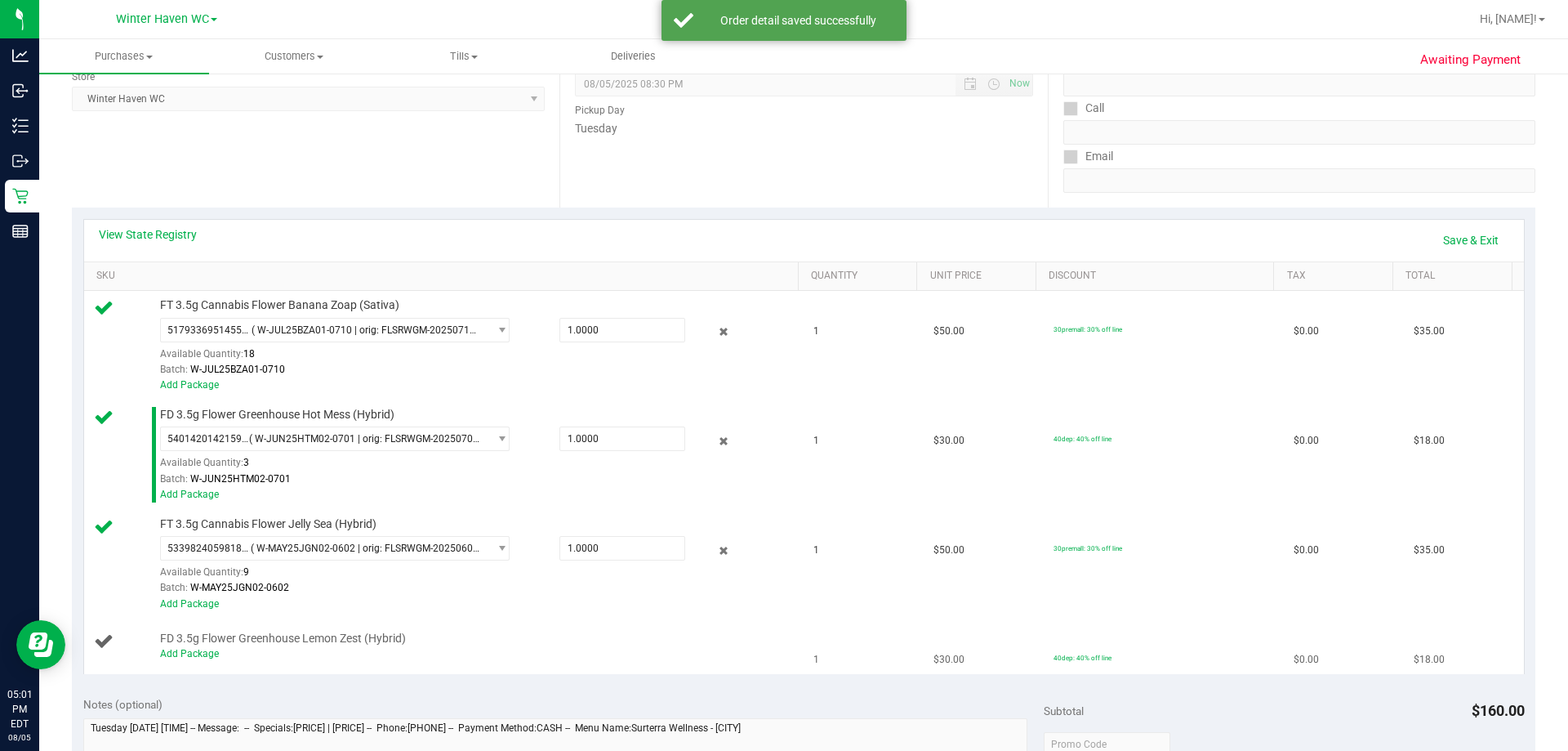 scroll, scrollTop: 327, scrollLeft: 0, axis: vertical 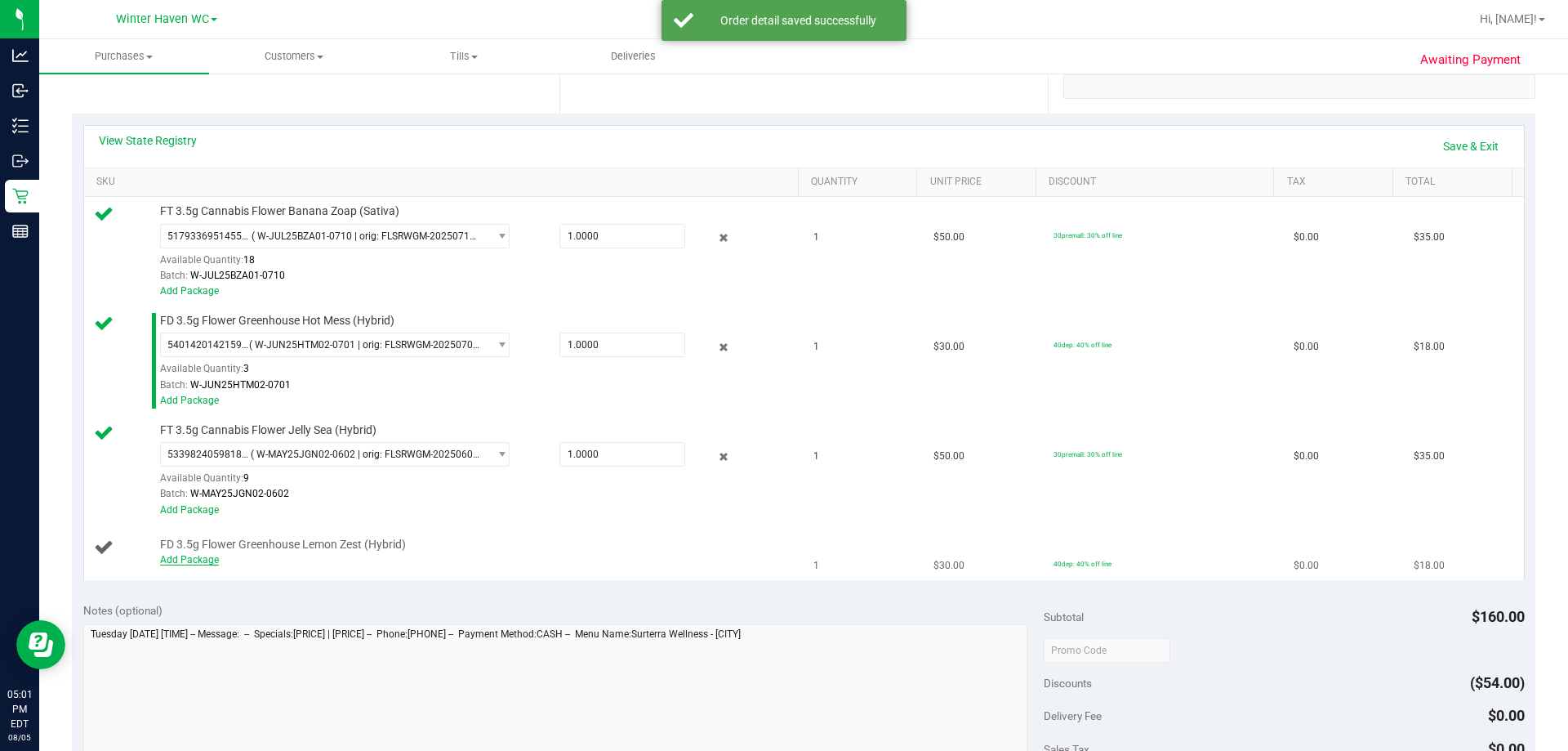 click on "Add Package" at bounding box center [189, 560] 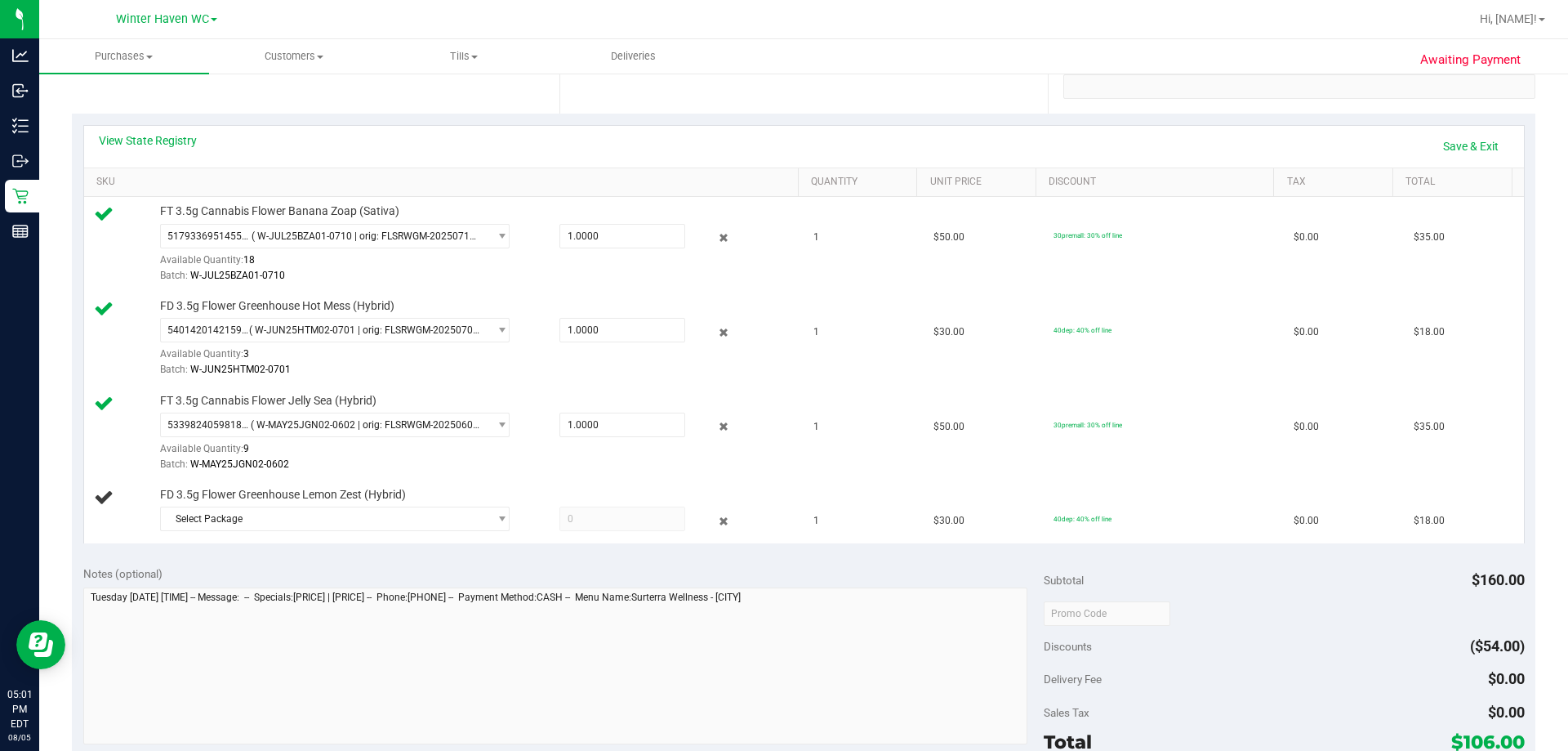 click on "Notes (optional)
Subtotal
$160.00
Discounts
($54.00)
Delivery Fee
$0.00
Sales Tax
$0.00
Total
$106.00" at bounding box center [804, 701] 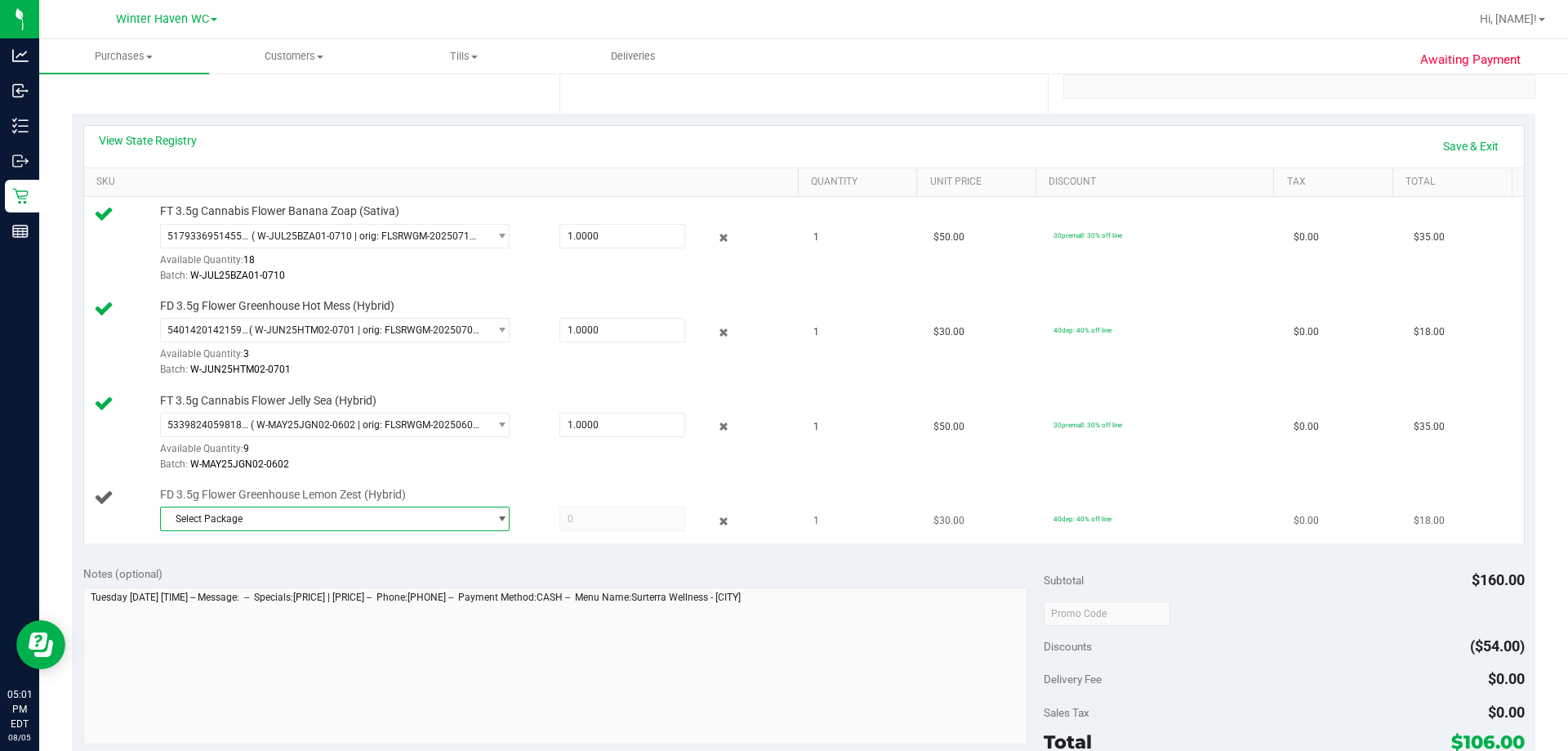 click on "Select Package" at bounding box center (324, 519) 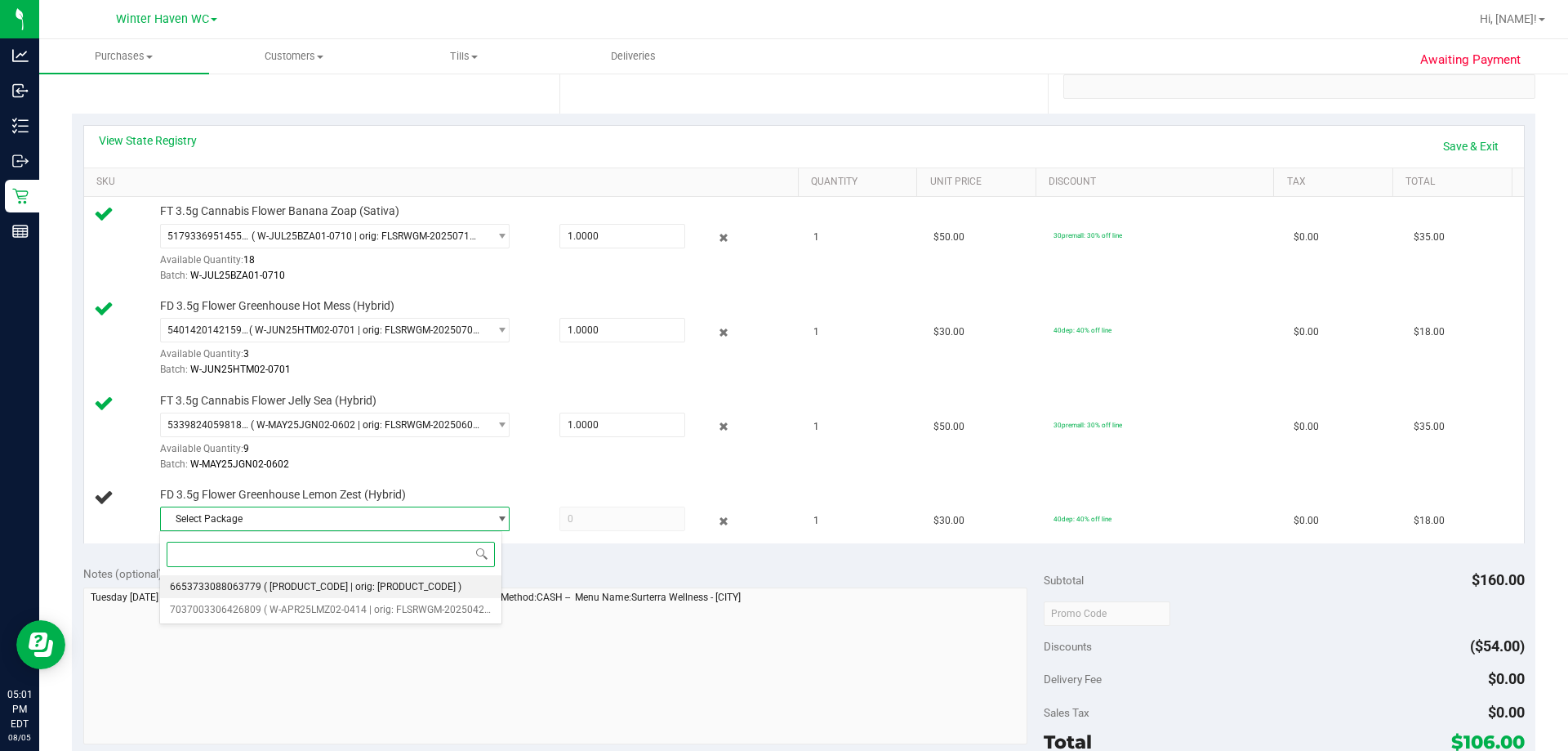 click on "(
W-APR25LMZ02-0414 | orig: FLSRWGM-20250421-476
)" at bounding box center [363, 587] 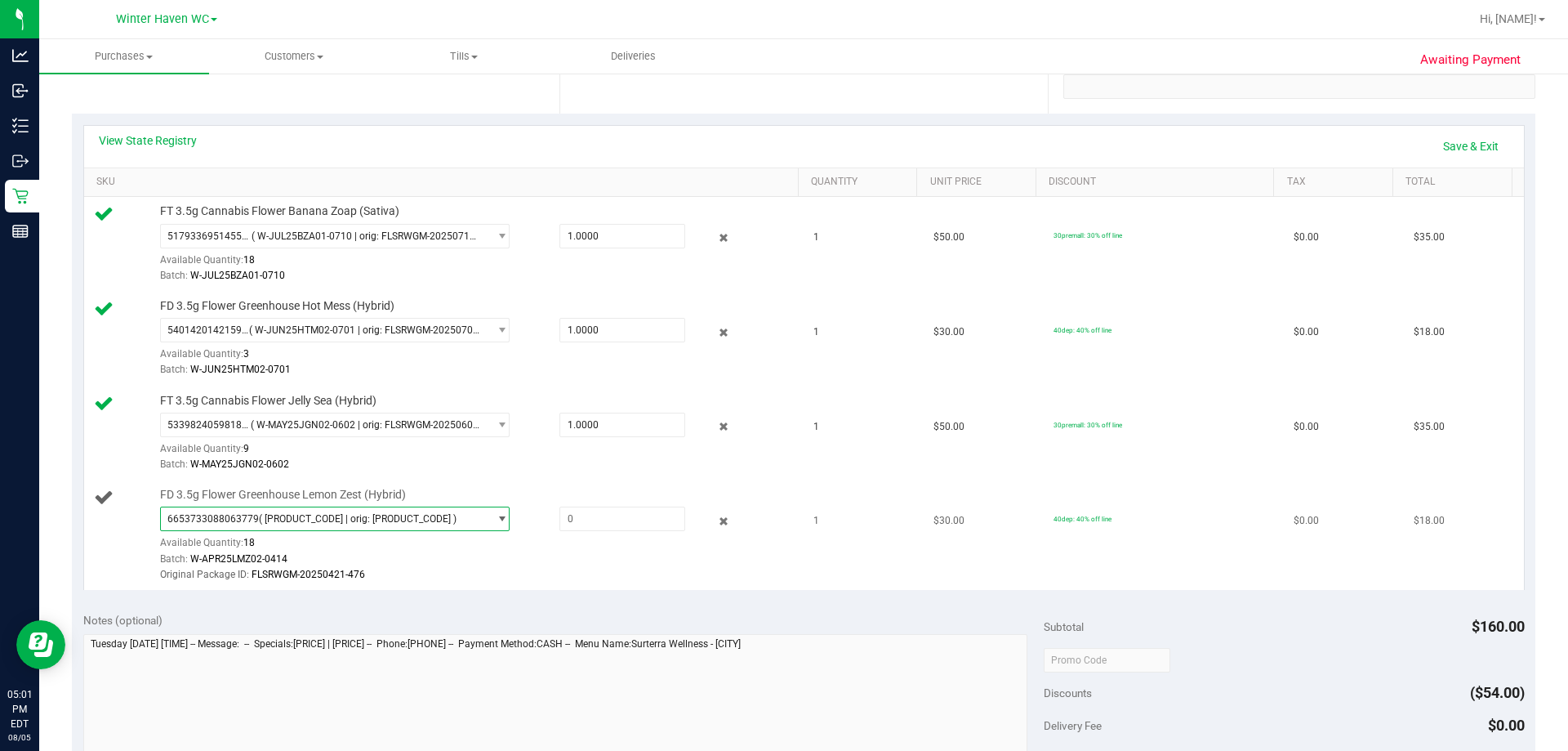 click on "6653733088063779
(
W-APR25LMZ02-0414 | orig: FLSRWGM-20250421-476
)" at bounding box center [324, 519] 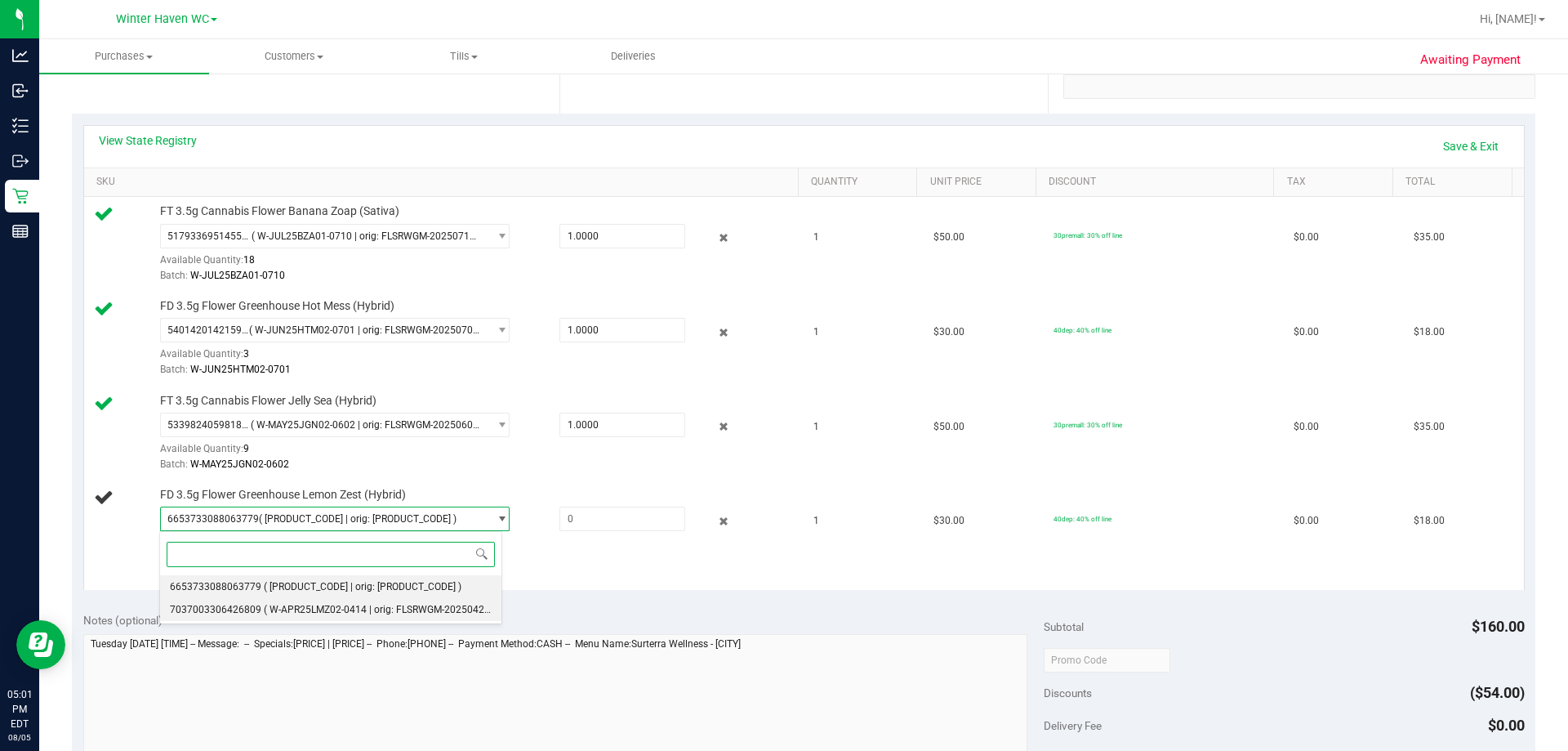 click on "(
W-APR25LMZ02-0414 | orig: FLSRWGM-20250421-486
)" at bounding box center [390, 610] 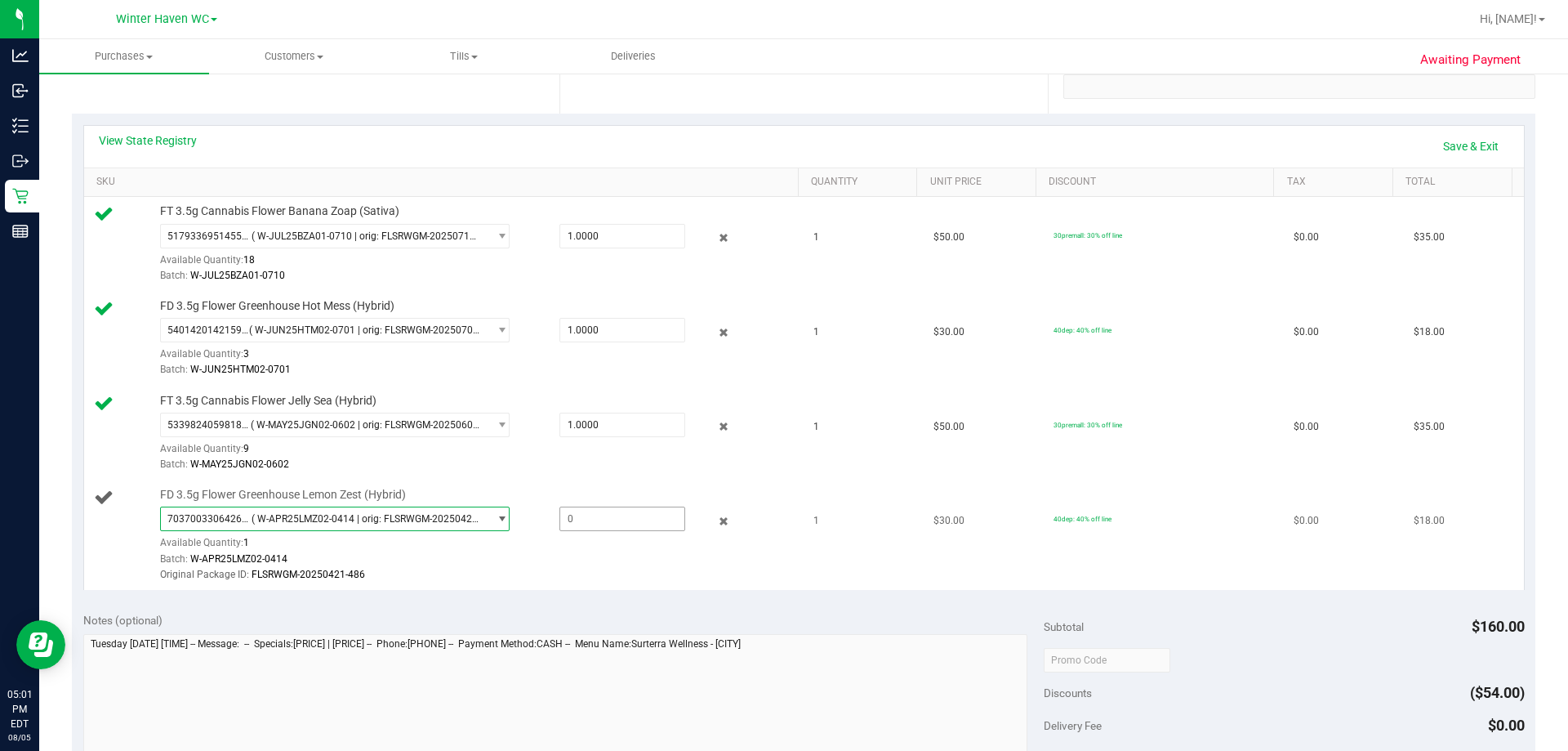 click at bounding box center [622, 519] 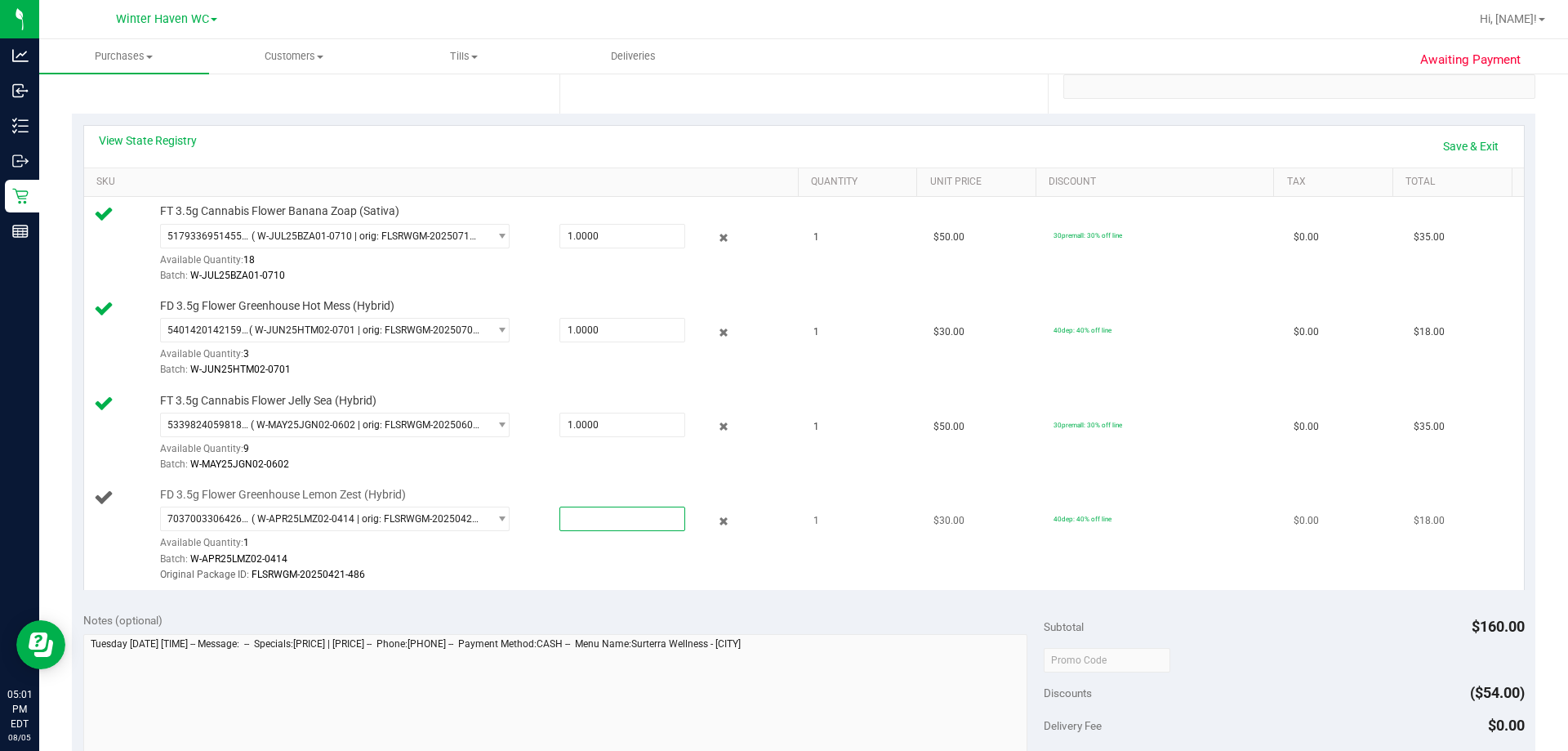 type on "1" 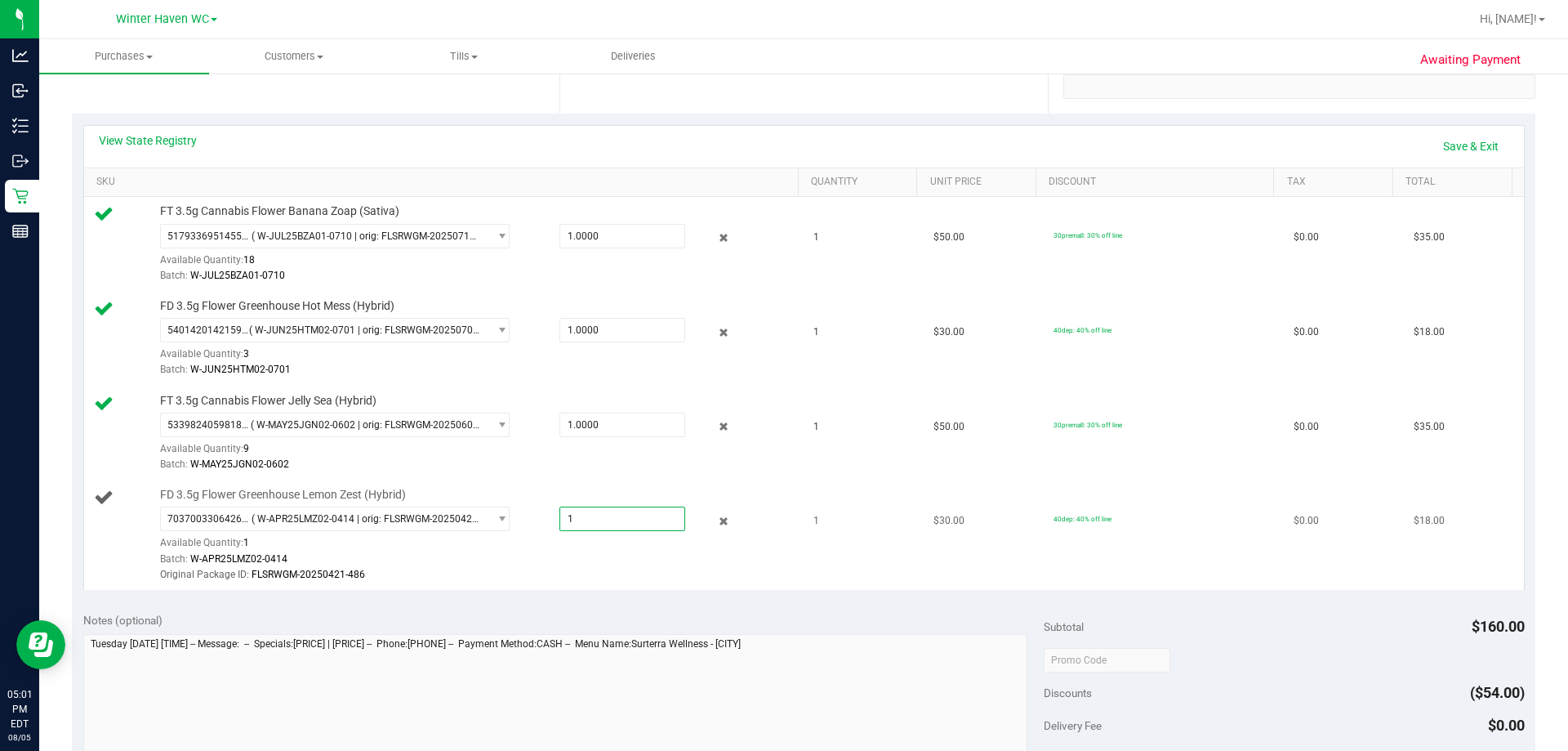 type on "1.0000" 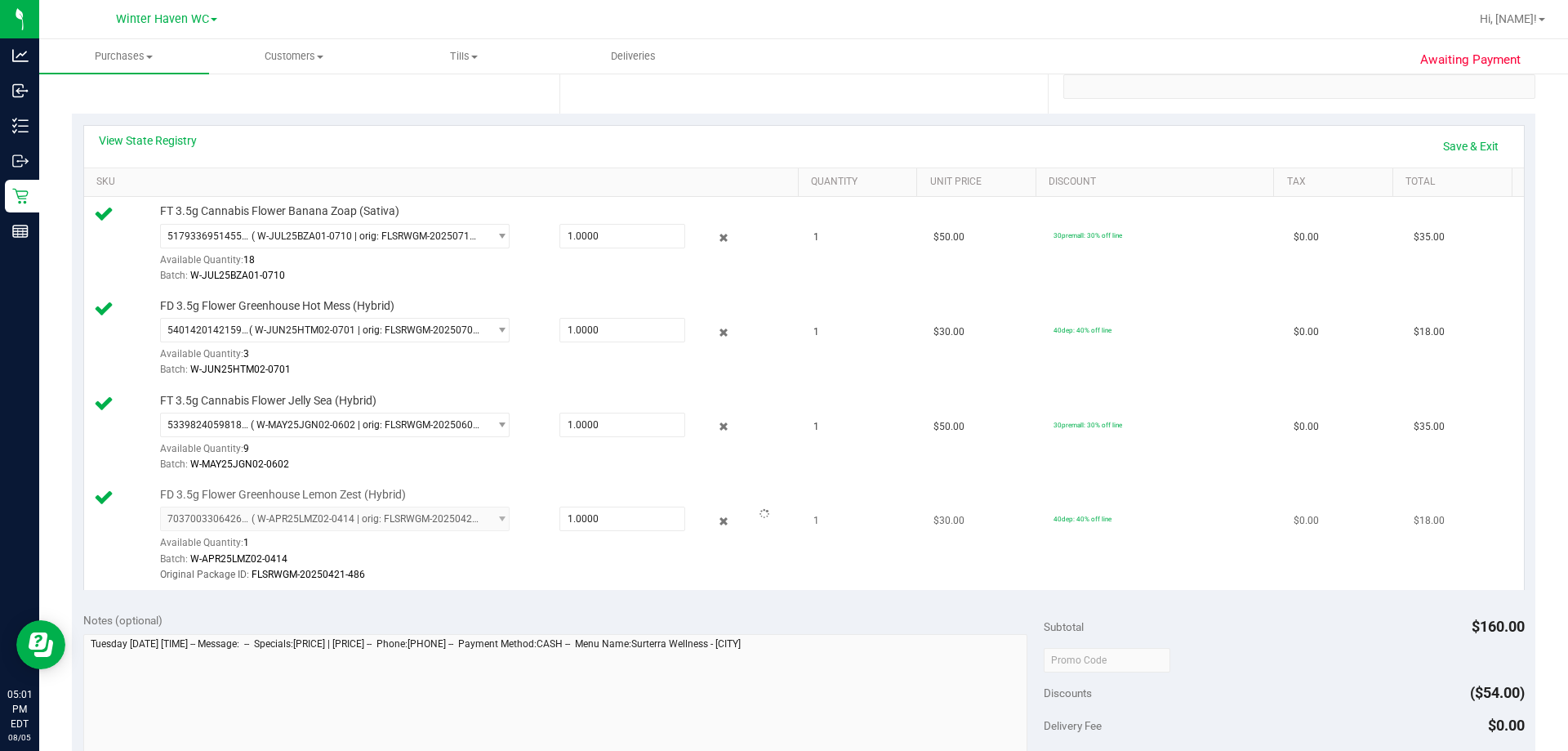 click on "Original Package ID:
FLSRWGM-20250421-486" at bounding box center [475, 574] 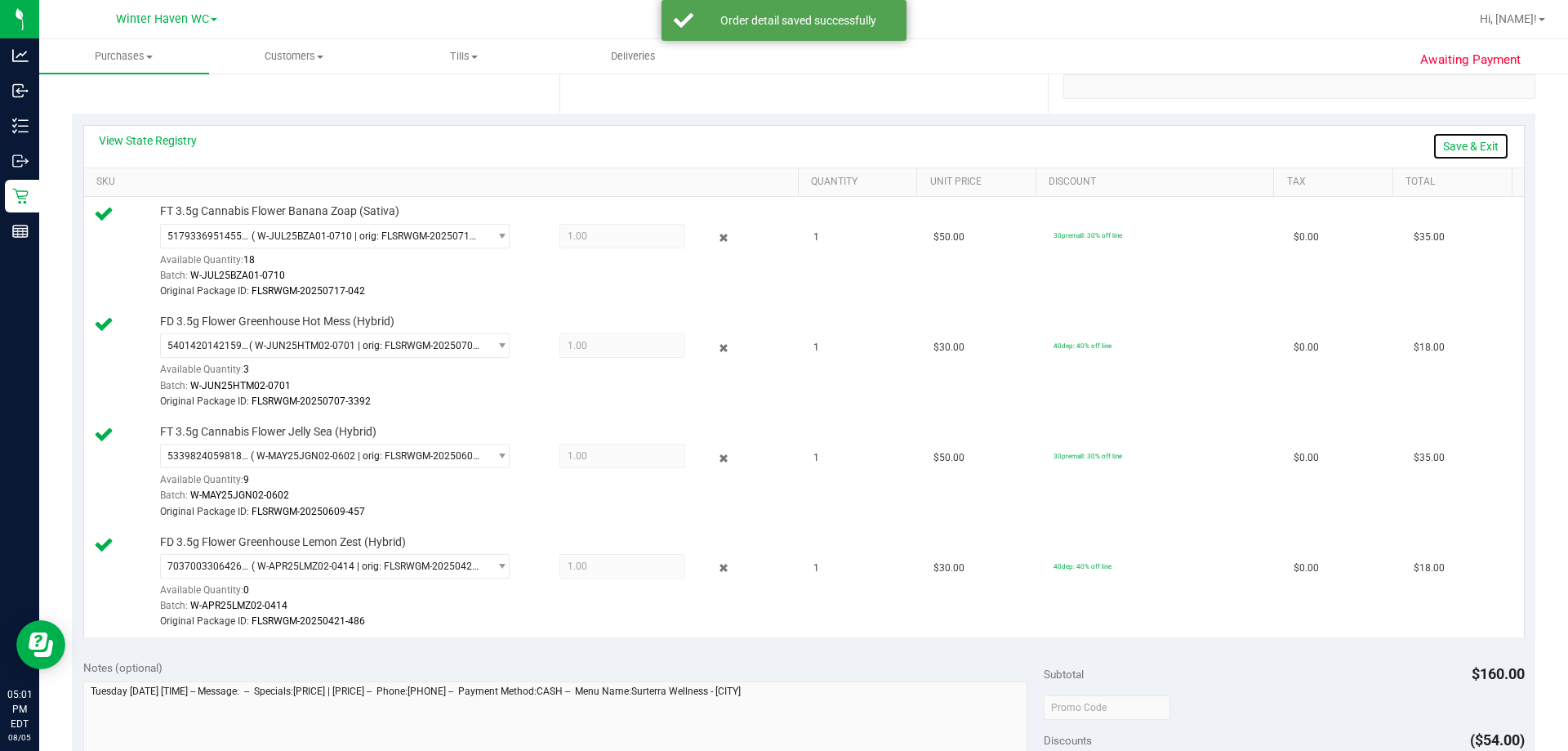 click on "Save & Exit" at bounding box center (1471, 146) 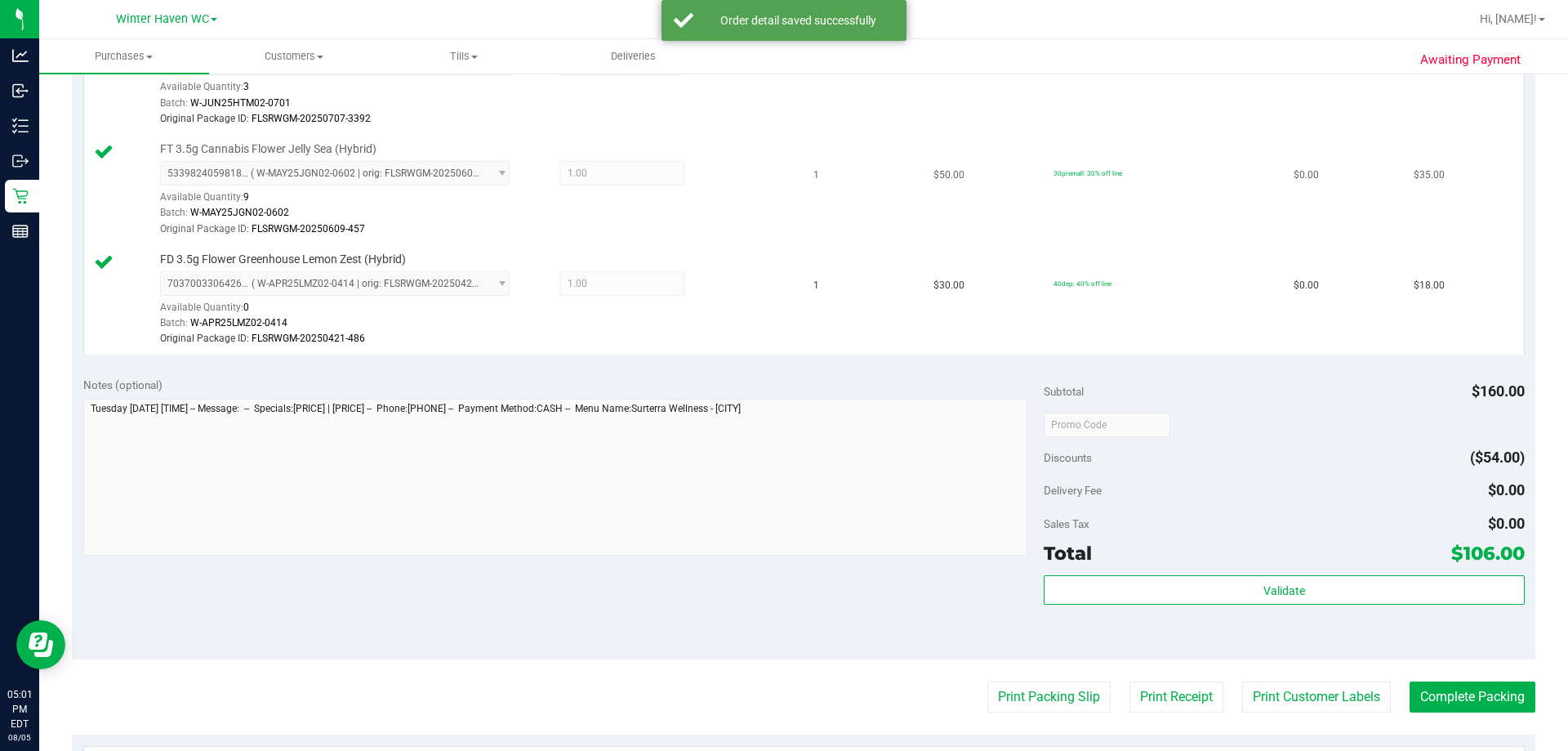 scroll, scrollTop: 817, scrollLeft: 0, axis: vertical 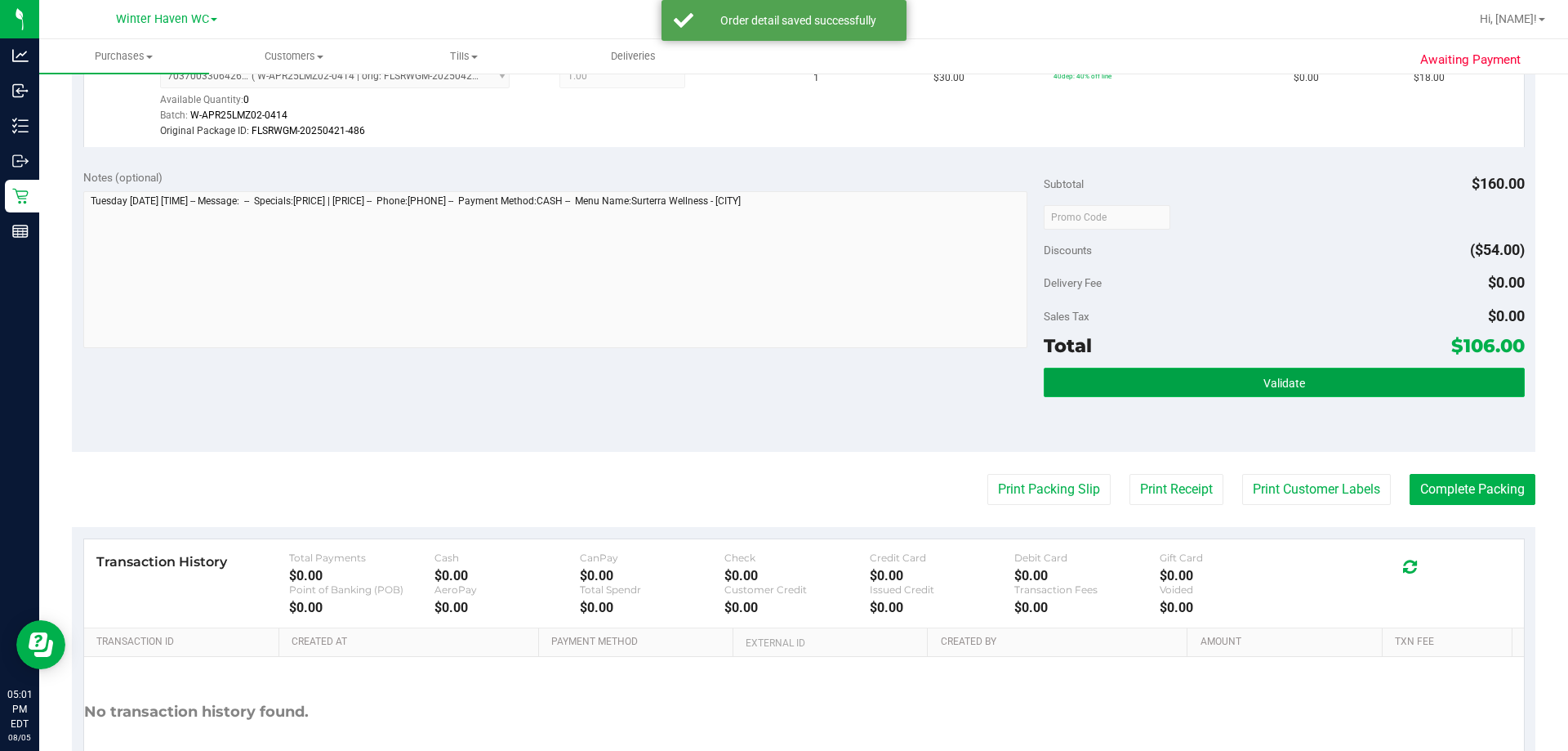 click on "Validate" at bounding box center [1284, 382] 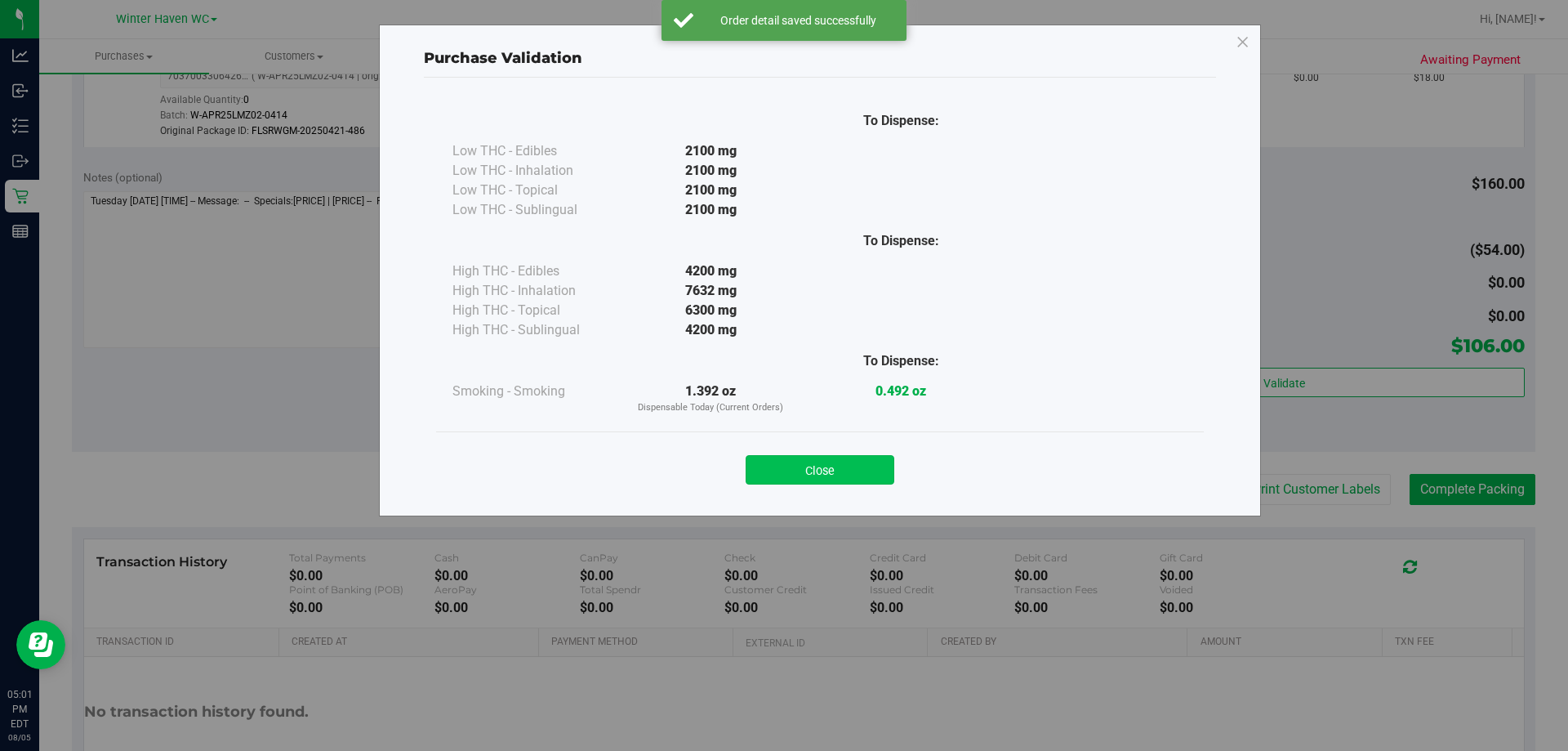 click on "Close" at bounding box center (820, 470) 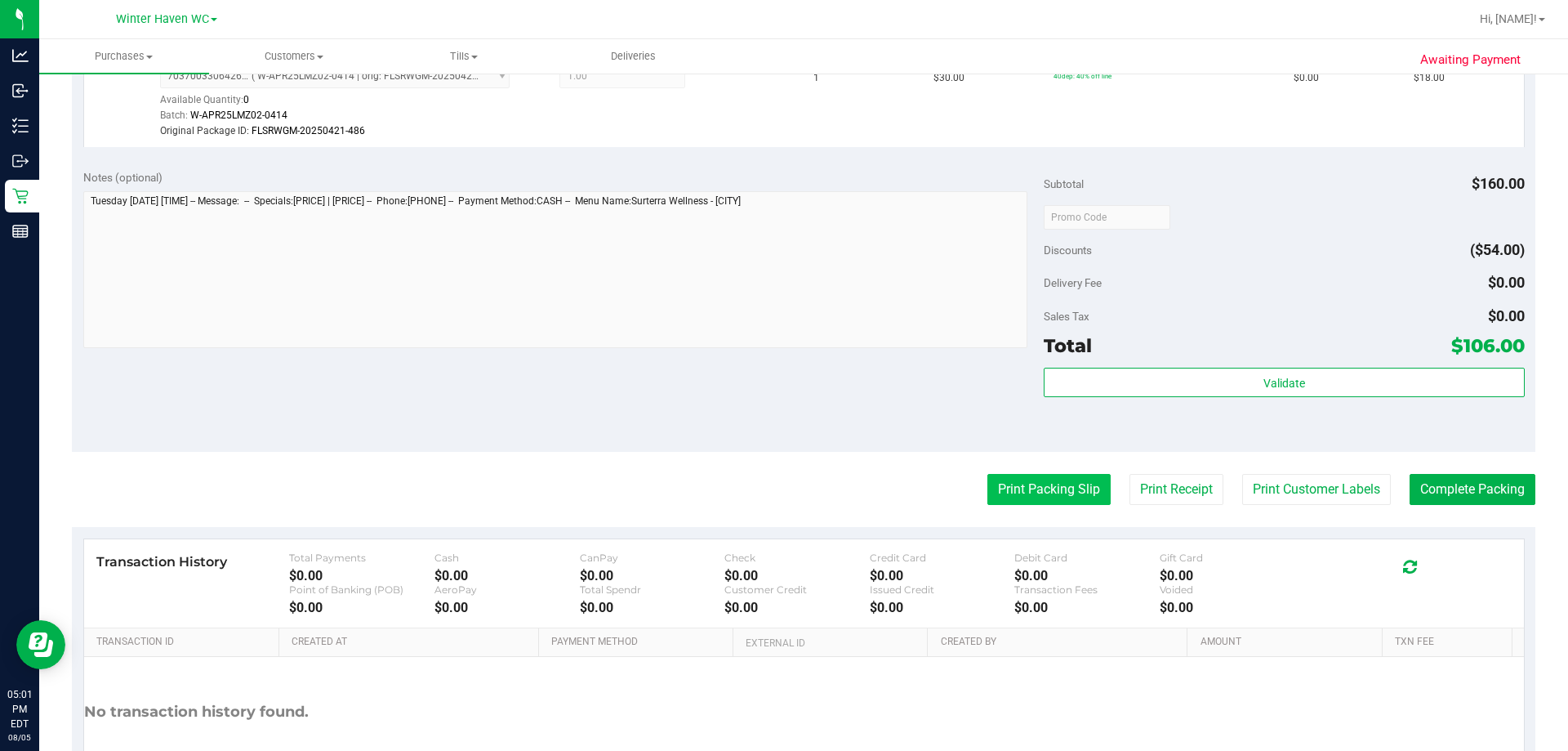 click on "Print Packing Slip" at bounding box center [1049, 489] 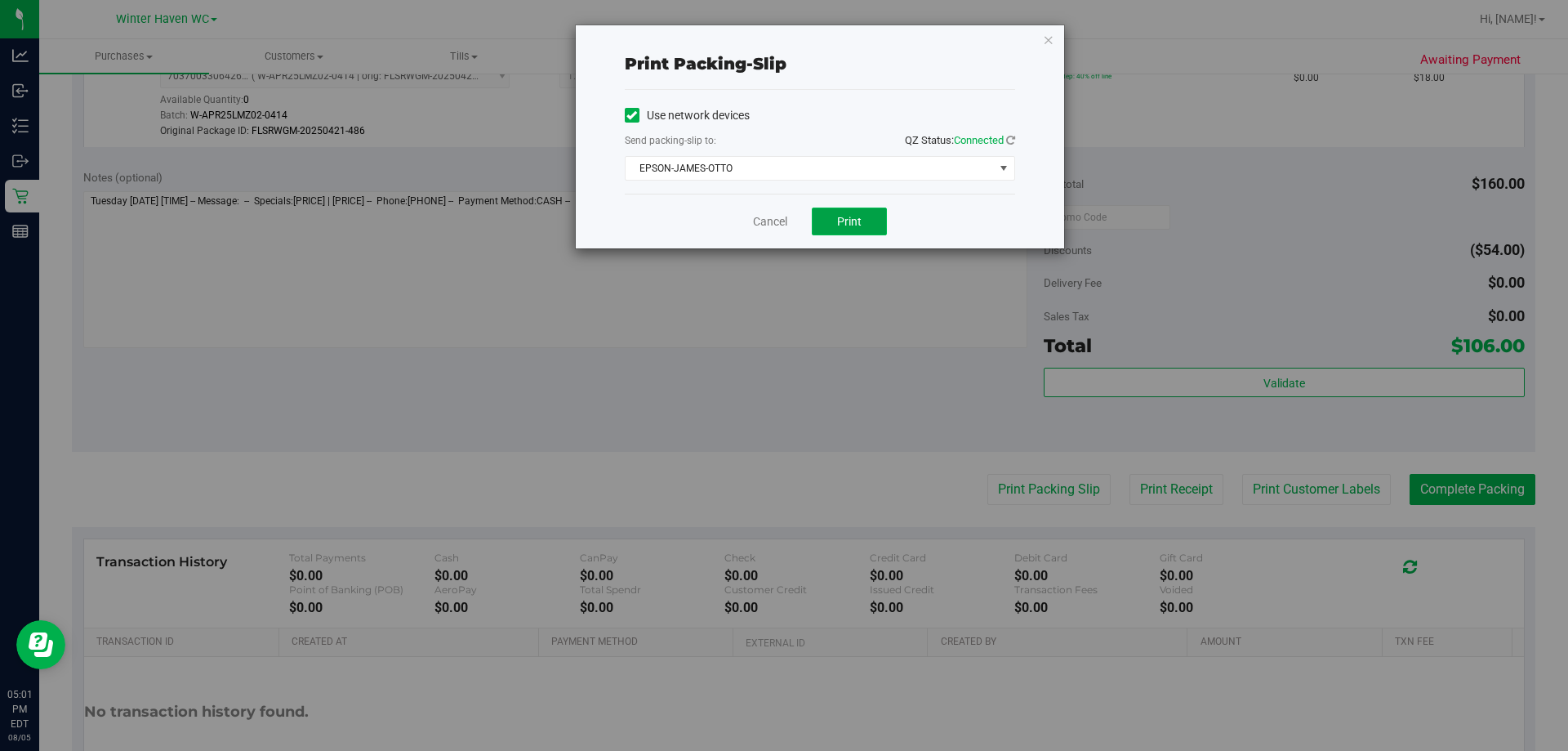 click on "Print" at bounding box center (849, 221) 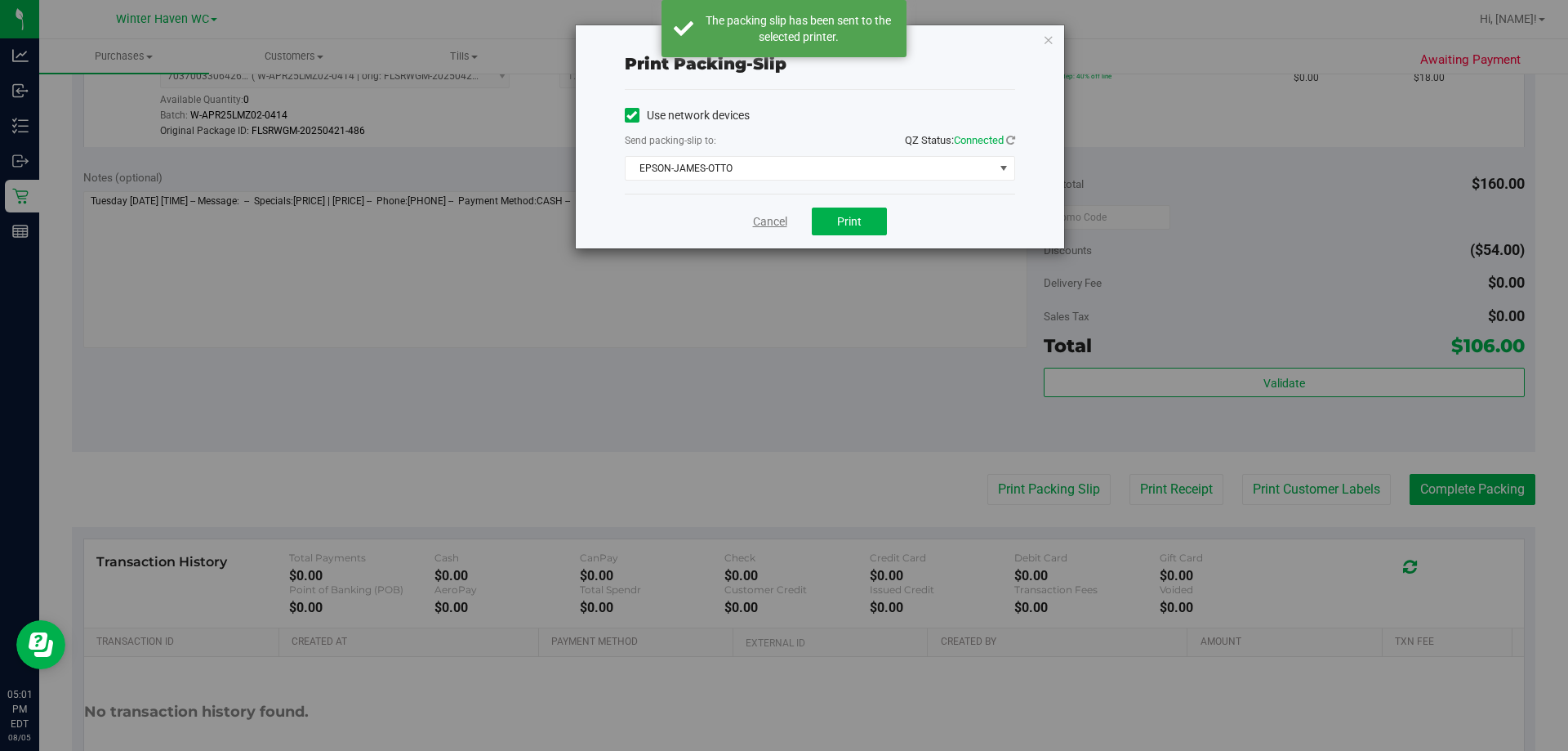 click on "Cancel" at bounding box center [770, 221] 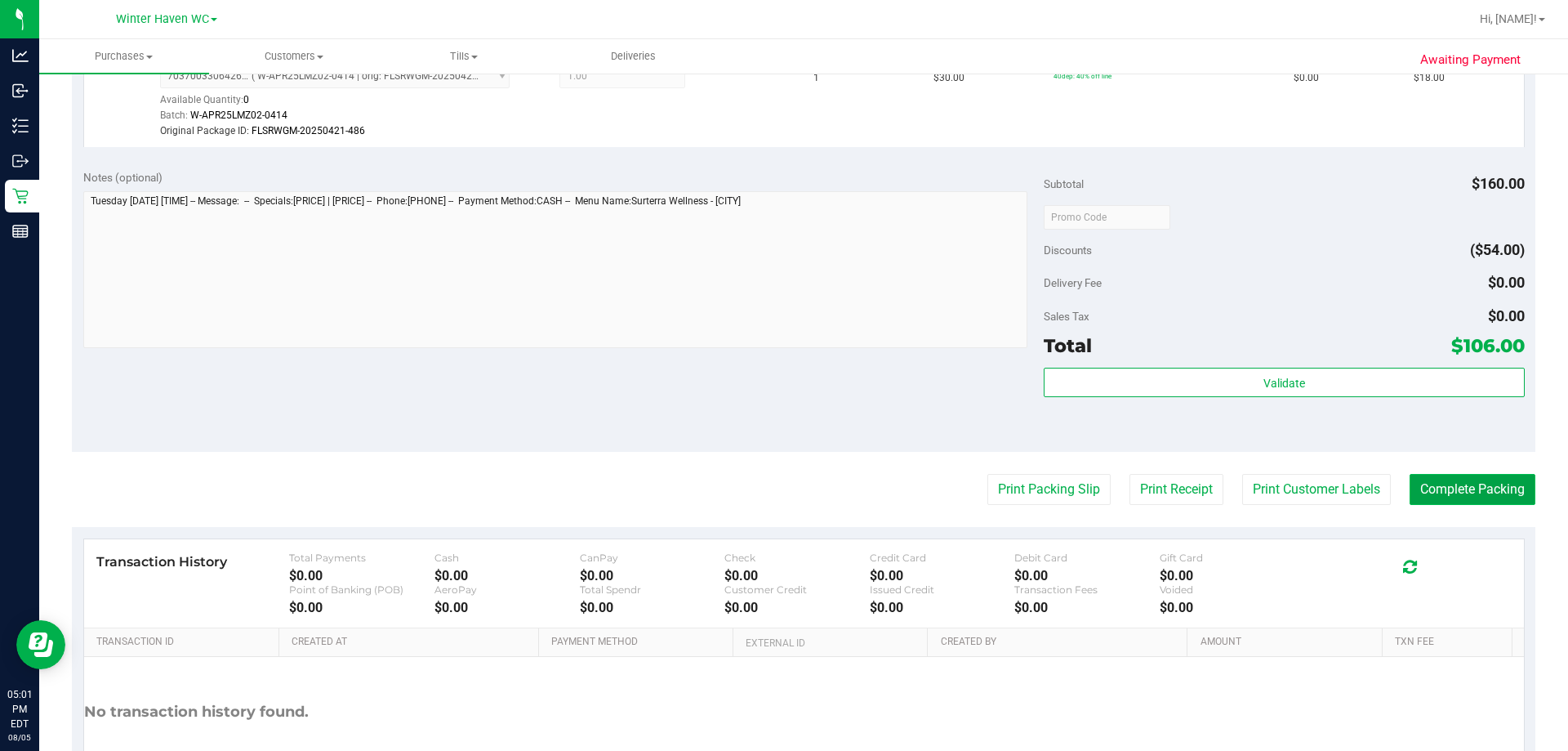click on "Complete Packing" at bounding box center [1472, 489] 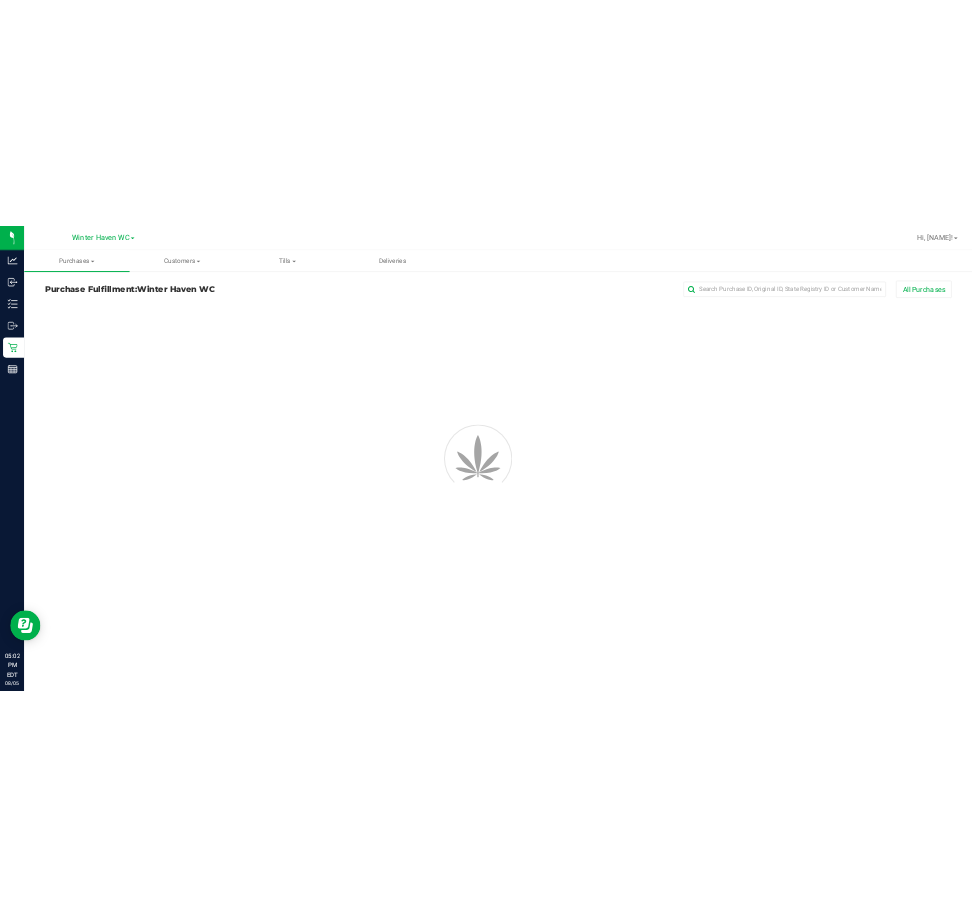scroll, scrollTop: 0, scrollLeft: 0, axis: both 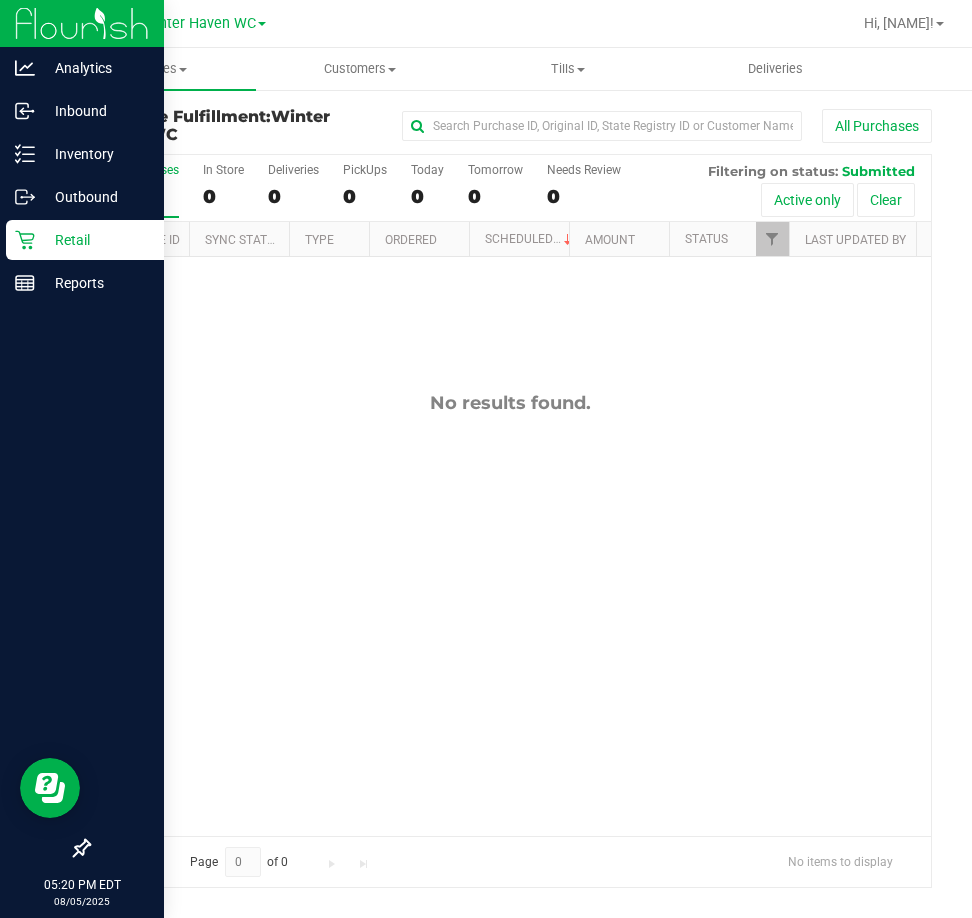 click 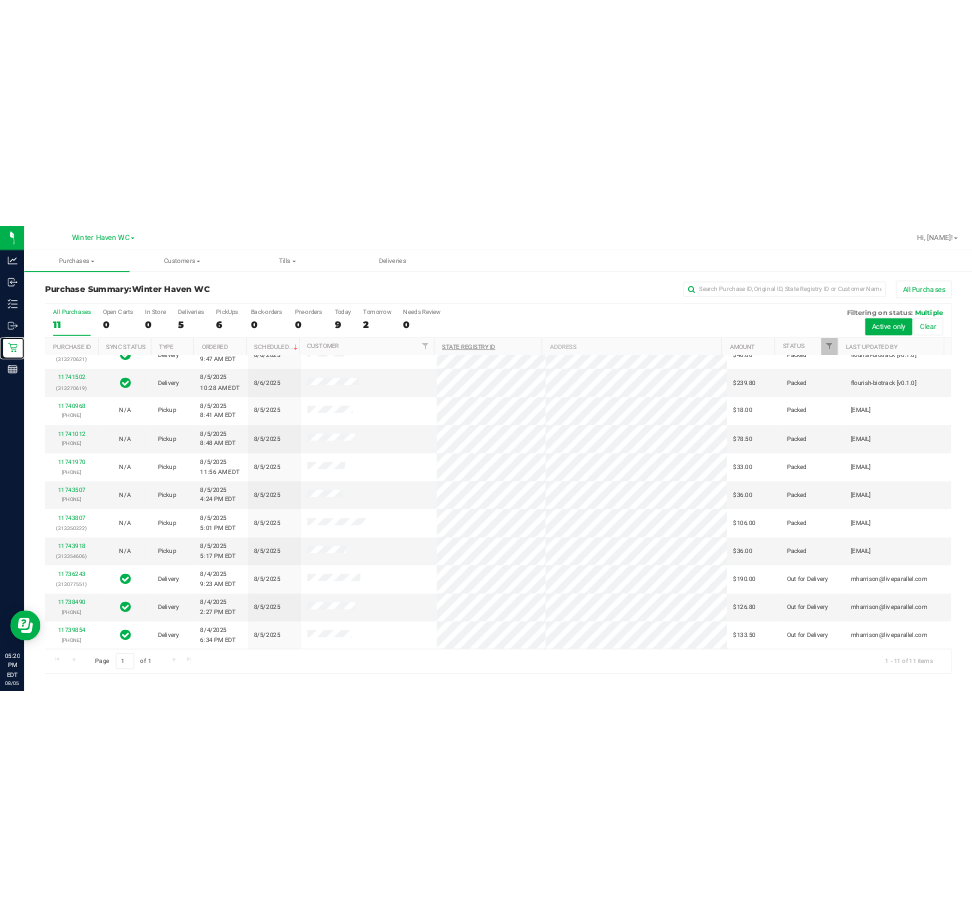 scroll, scrollTop: 0, scrollLeft: 0, axis: both 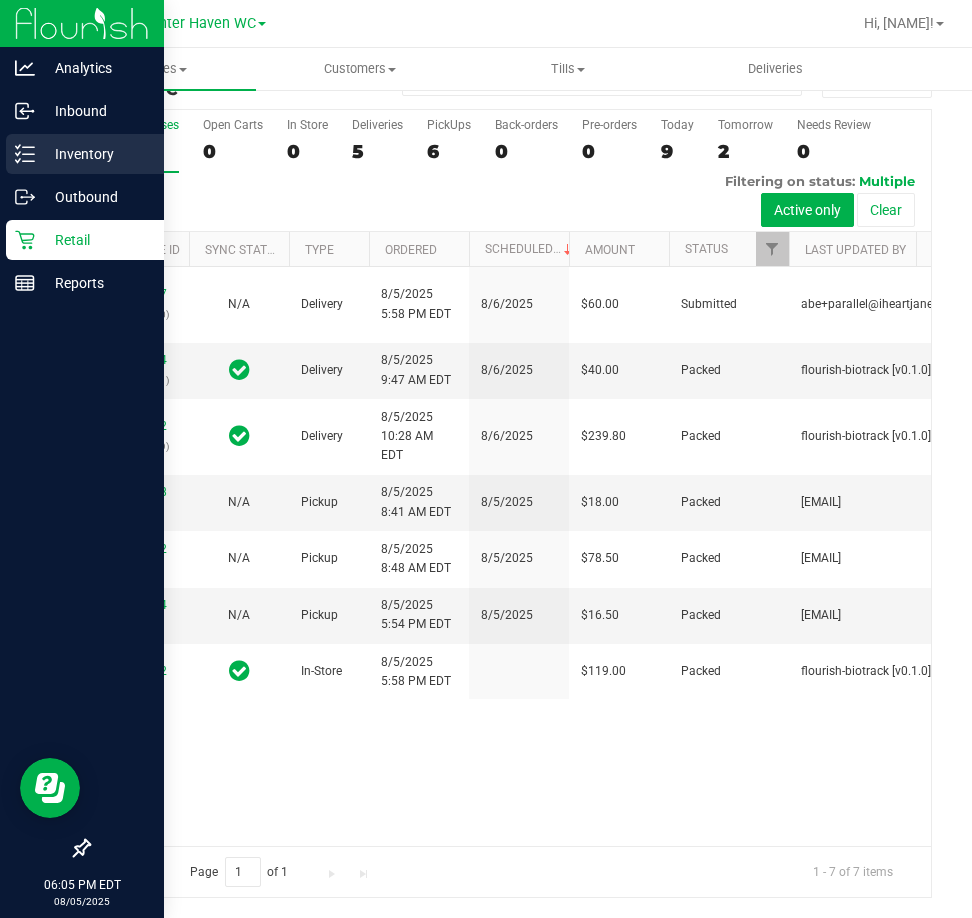 click on "Inventory" at bounding box center (95, 154) 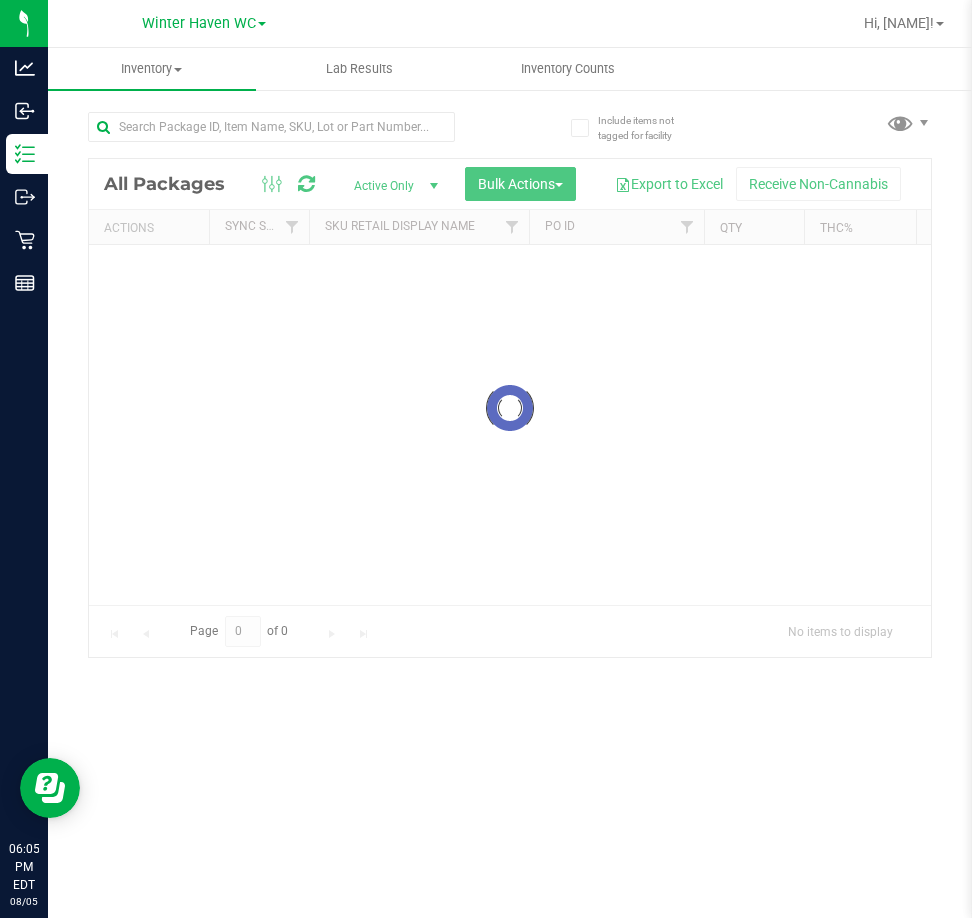 scroll, scrollTop: 0, scrollLeft: 0, axis: both 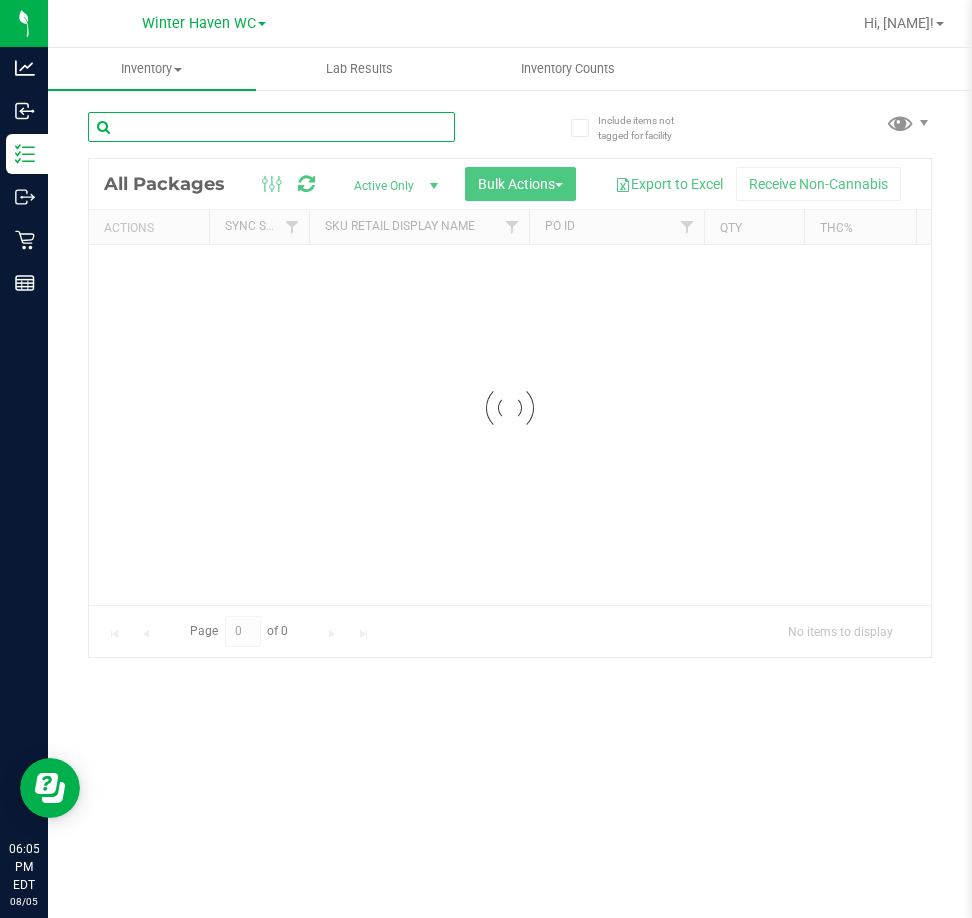 click on "Inventory
All packages
All inventory
Waste log
Create inventory
Lab Results
Inventory Counts" at bounding box center (510, 483) 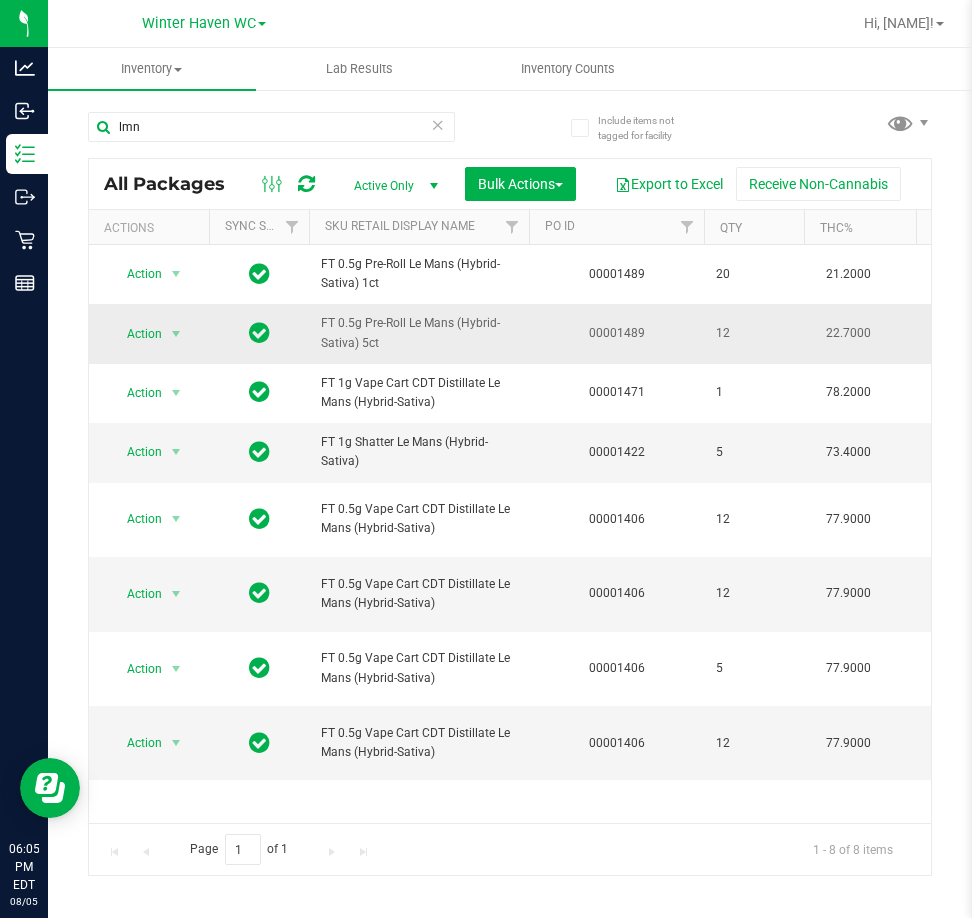 drag, startPoint x: 427, startPoint y: 345, endPoint x: 324, endPoint y: 326, distance: 104.73777 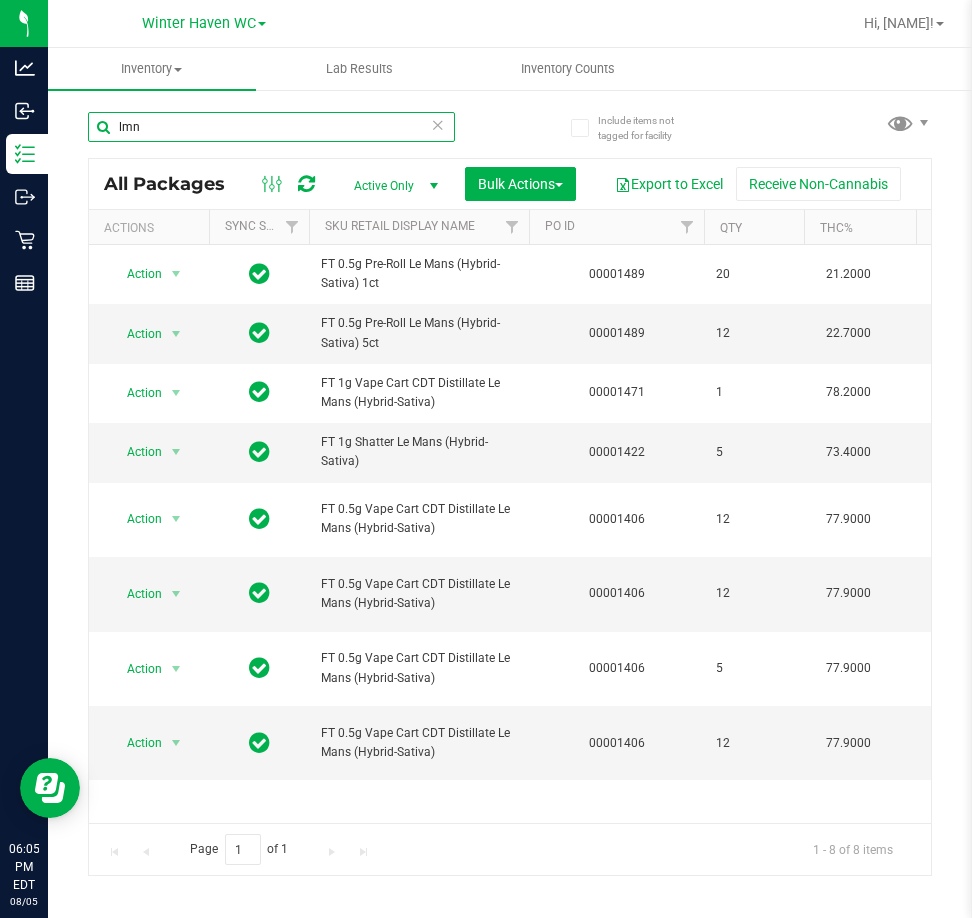 click on "lmn" at bounding box center (271, 127) 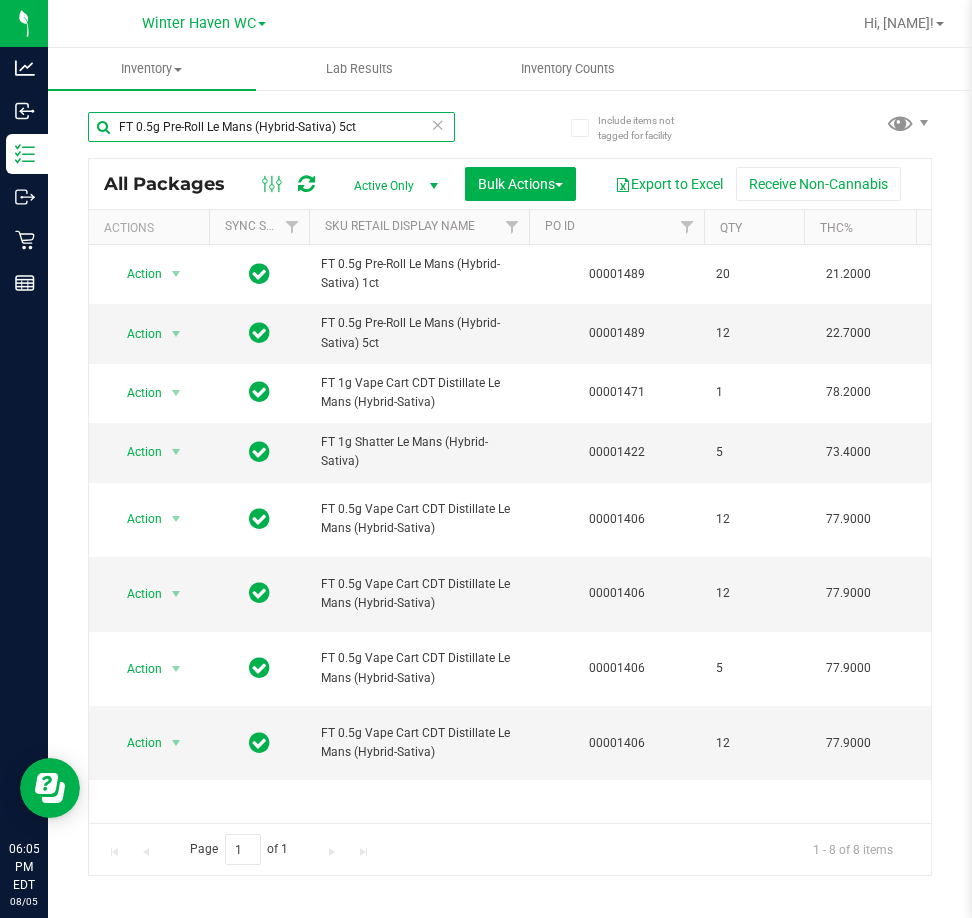type on "FT 0.5g Pre-Roll Le Mans (Hybrid-Sativa) 5ct" 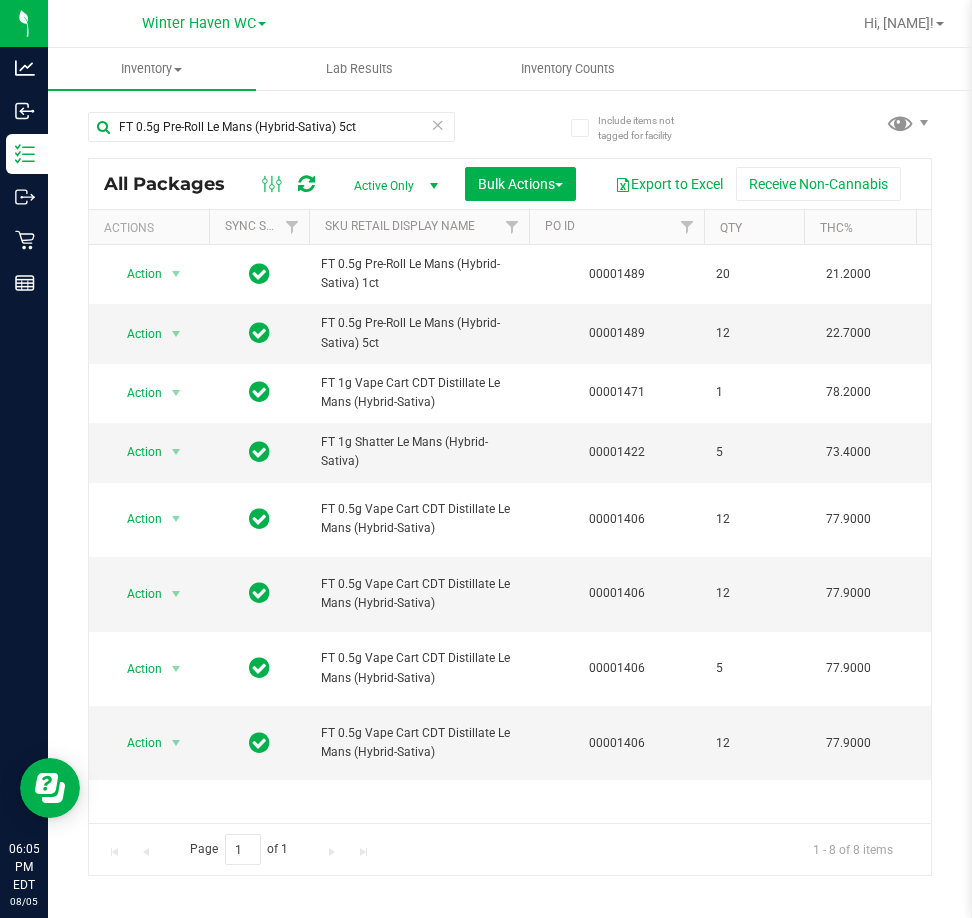 click on "FT 0.5g Pre-Roll Le Mans (Hybrid-Sativa) 5ct
All Packages
Active Only Active Only Lab Samples Locked All External Internal
Bulk Actions
Add to manufacturing run
Add to outbound order" at bounding box center (510, 484) 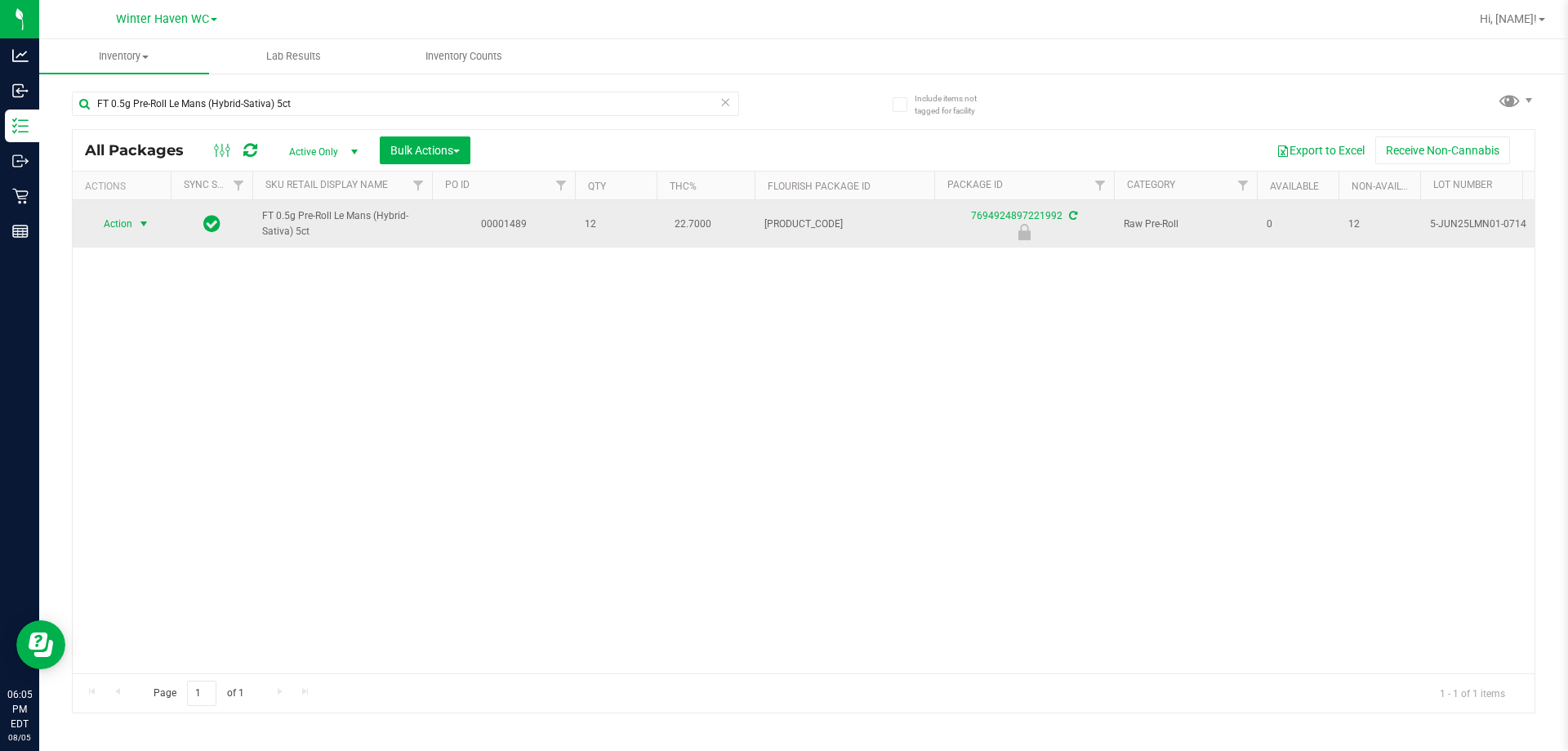 click at bounding box center (144, 224) 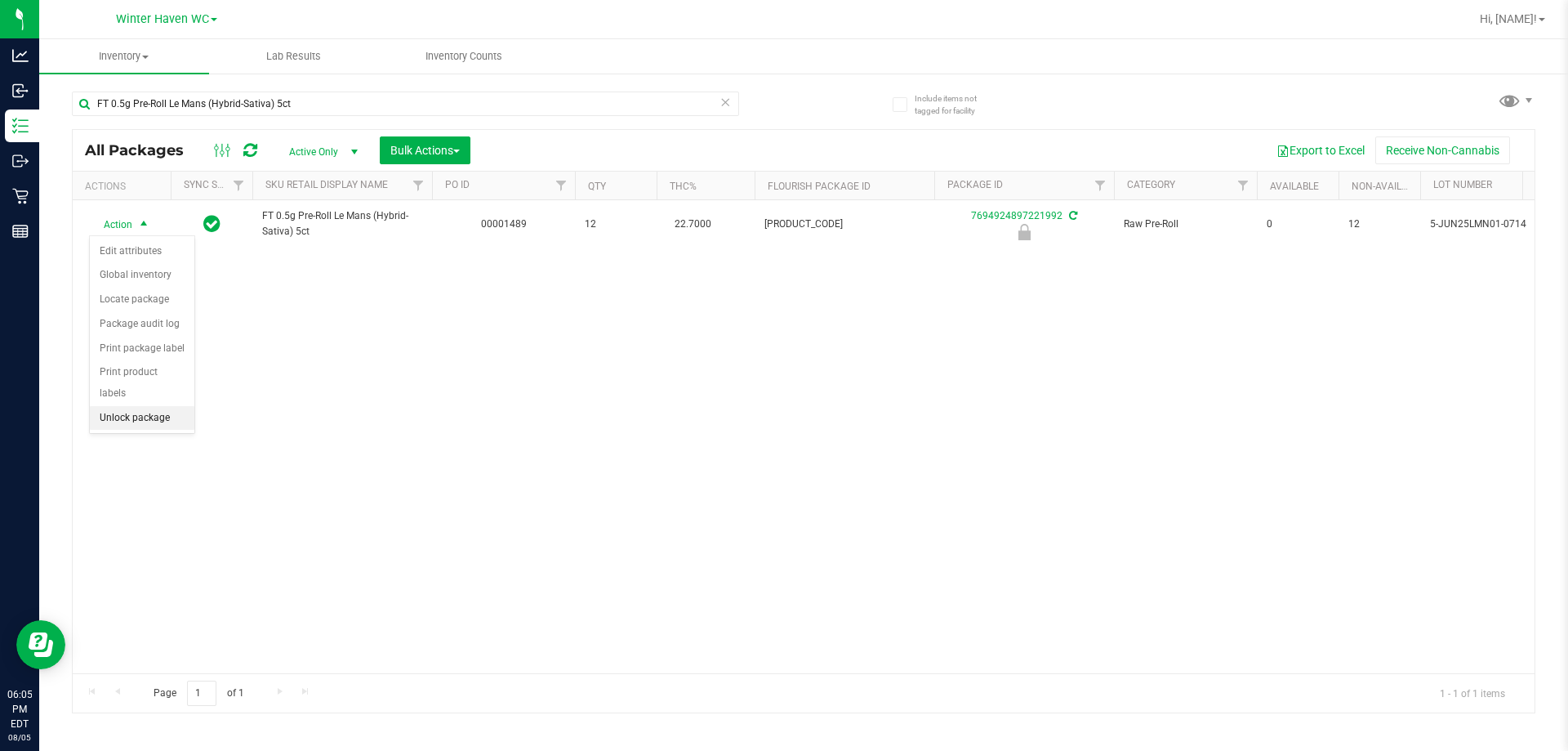 click on "Unlock package" at bounding box center (142, 418) 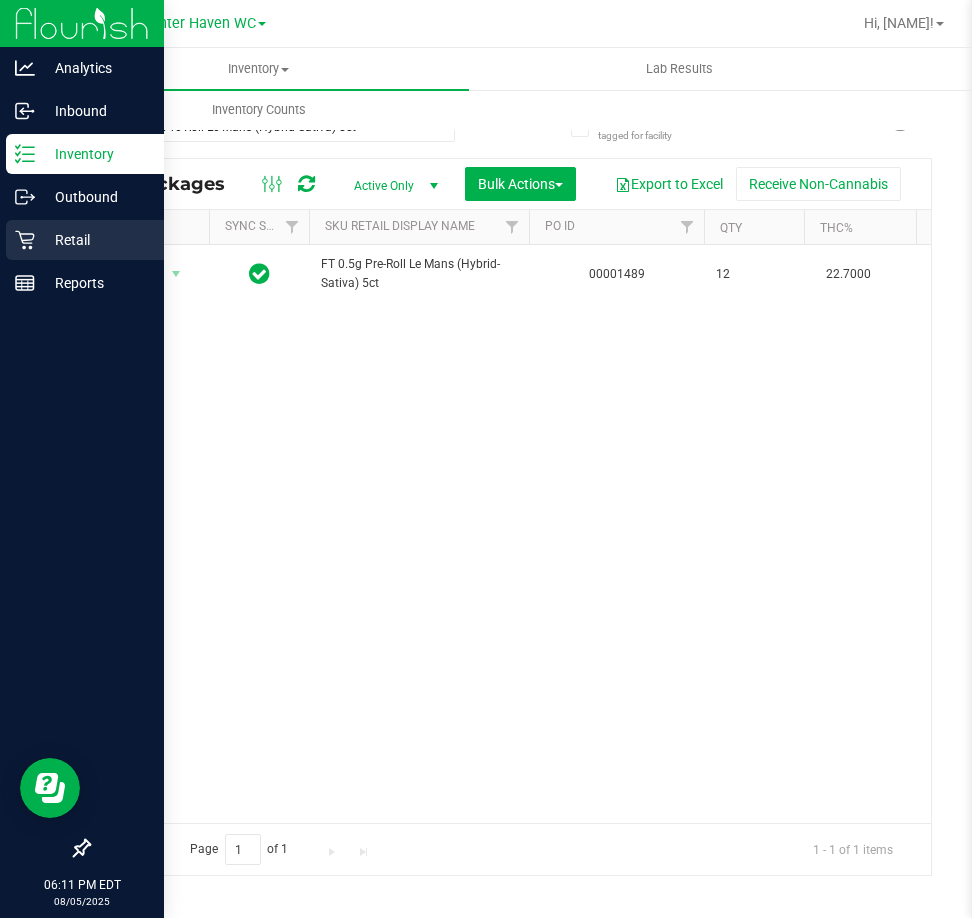 click 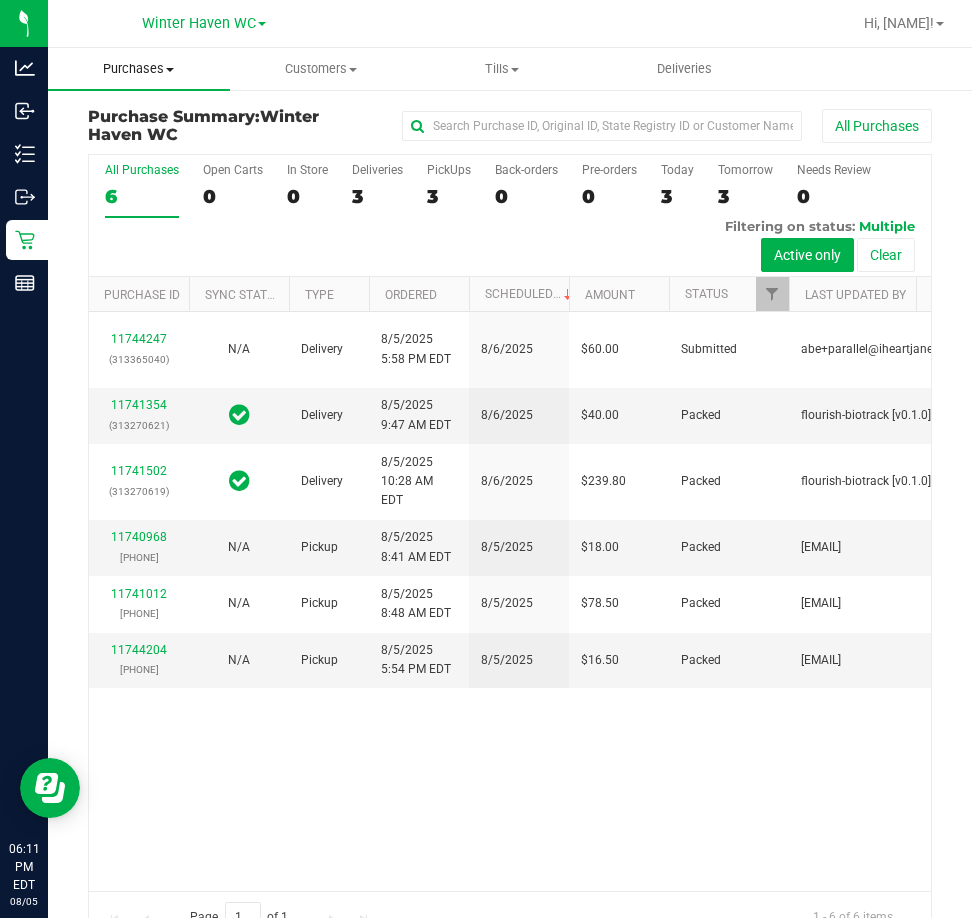 click on "Purchases" at bounding box center (139, 69) 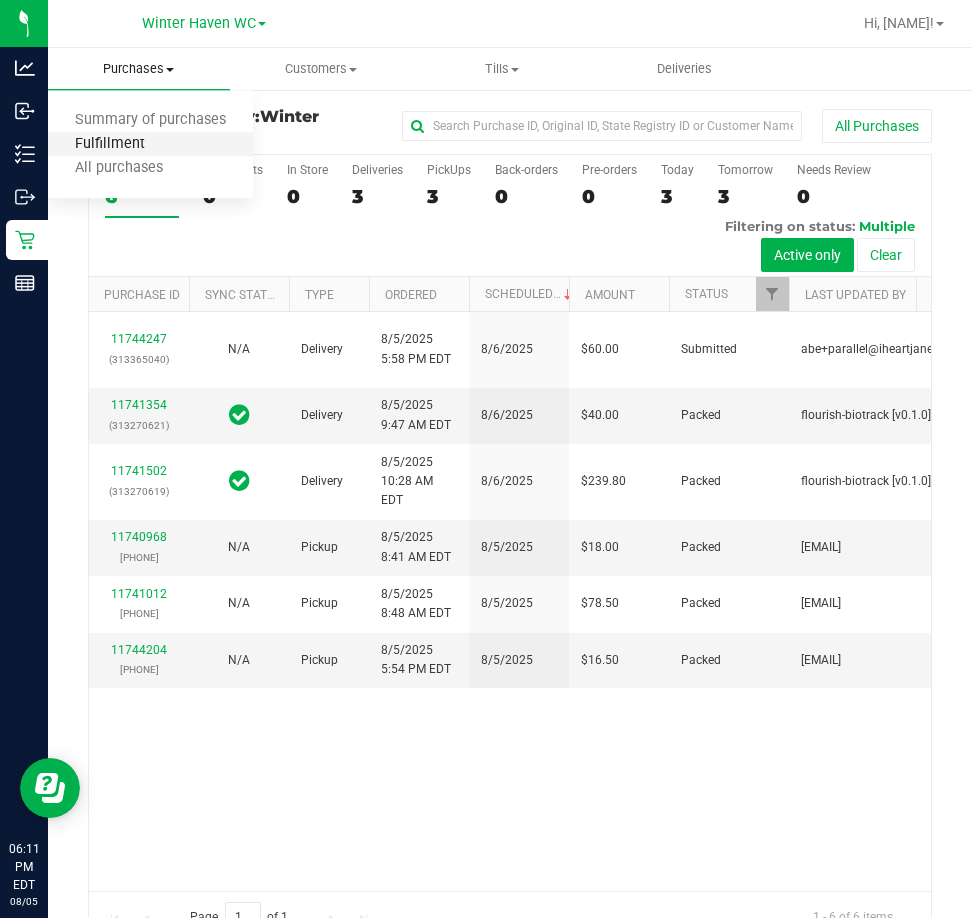 click on "Fulfillment" at bounding box center (110, 144) 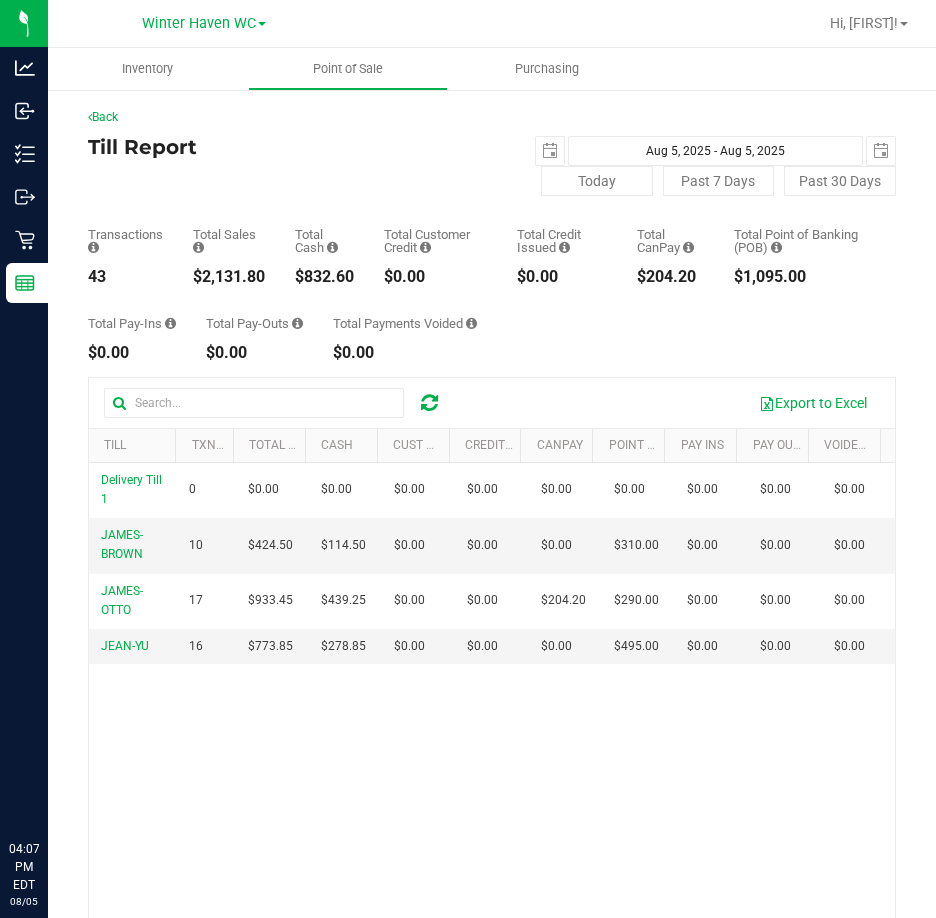 scroll, scrollTop: 0, scrollLeft: 0, axis: both 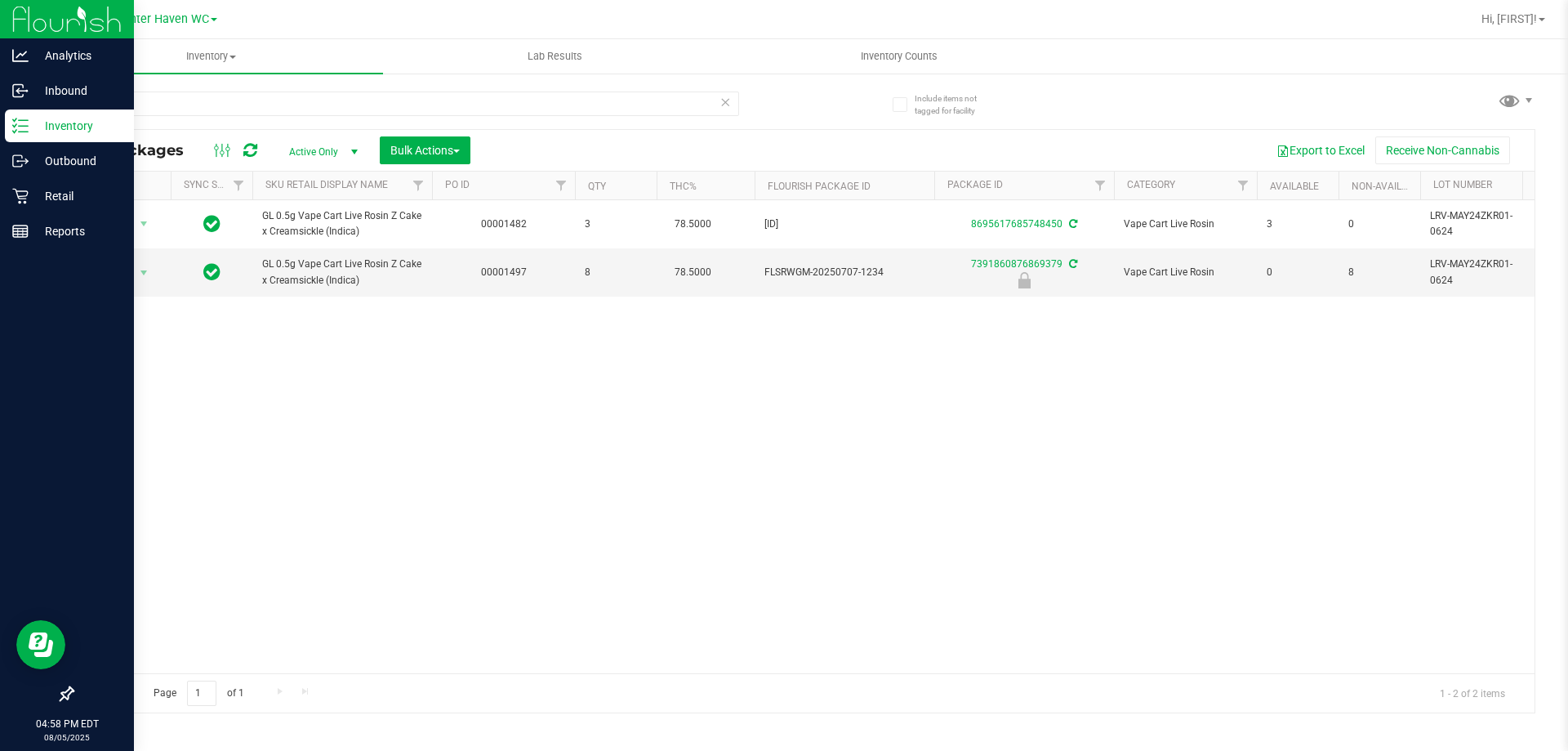 drag, startPoint x: 269, startPoint y: 98, endPoint x: 0, endPoint y: 136, distance: 271.67076 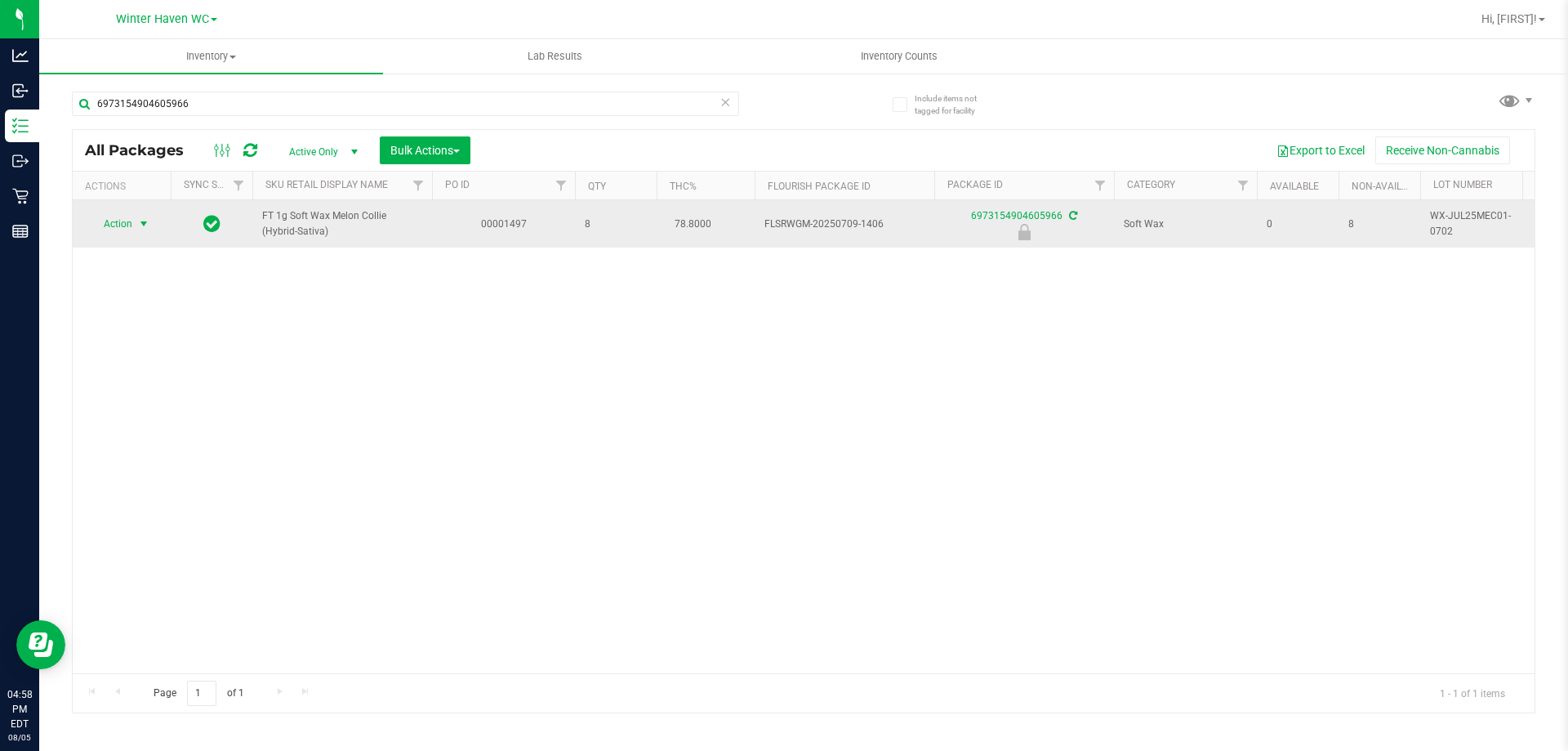 type on "6973154904605966" 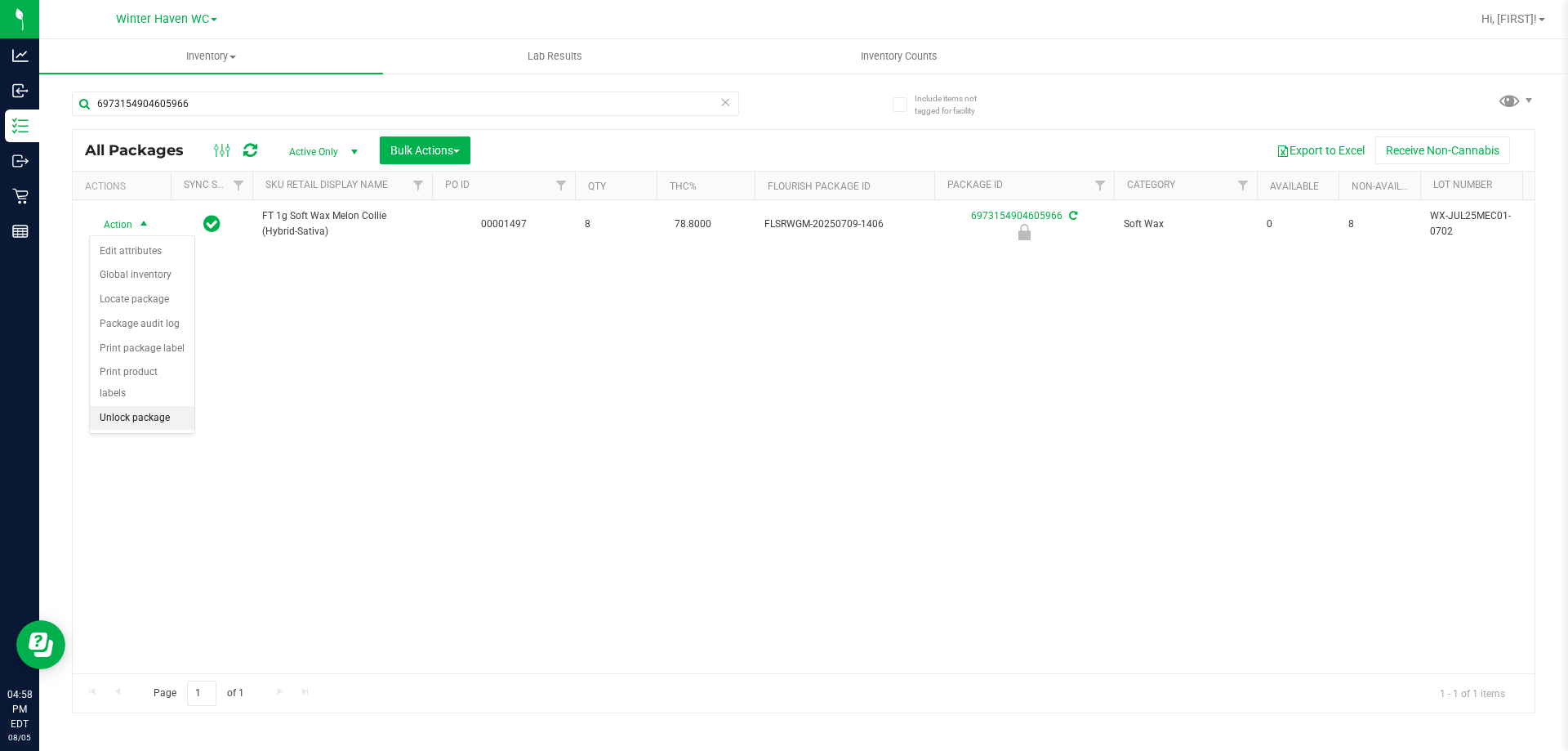 click on "Unlock package" at bounding box center [142, 418] 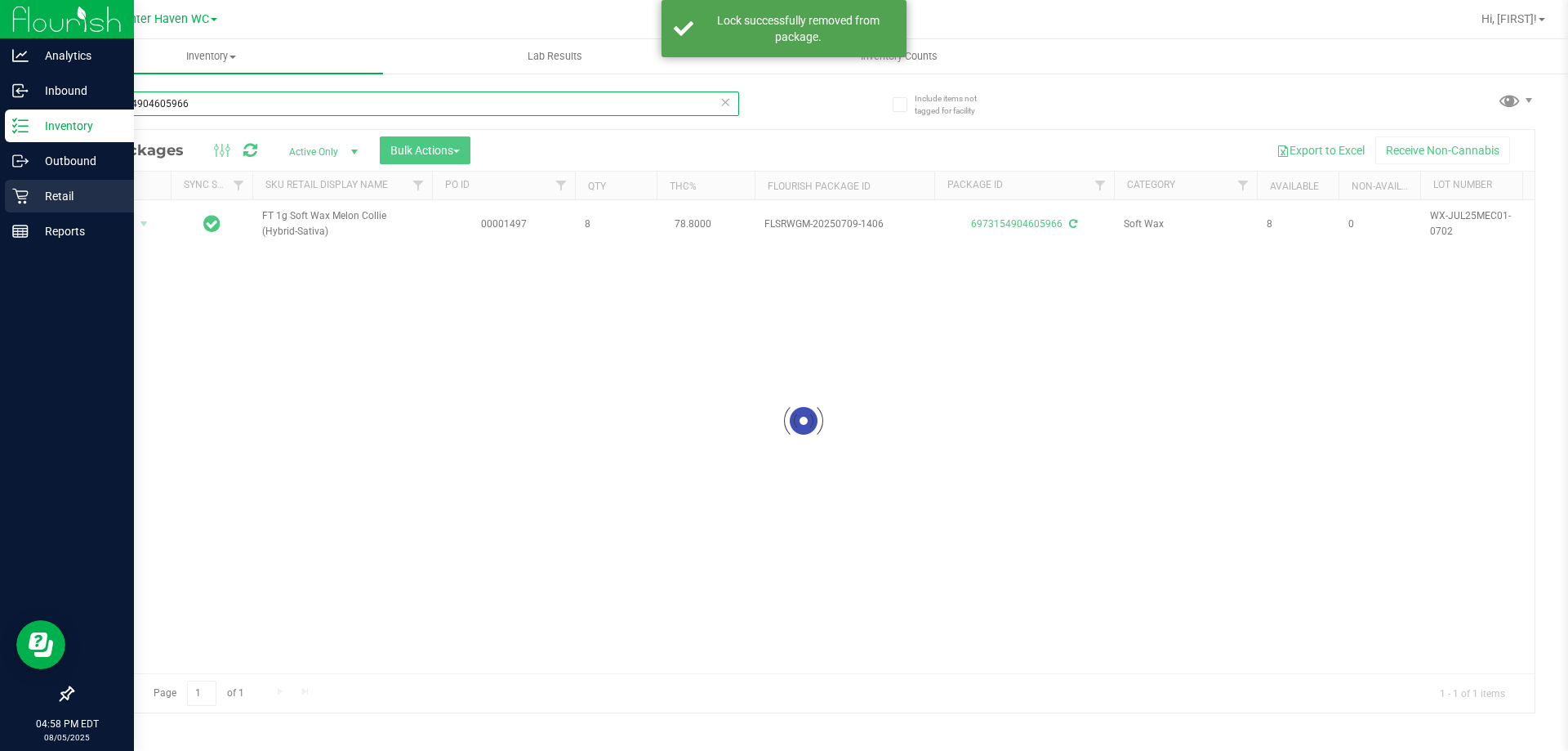 drag, startPoint x: 229, startPoint y: 110, endPoint x: 58, endPoint y: 187, distance: 187.53666 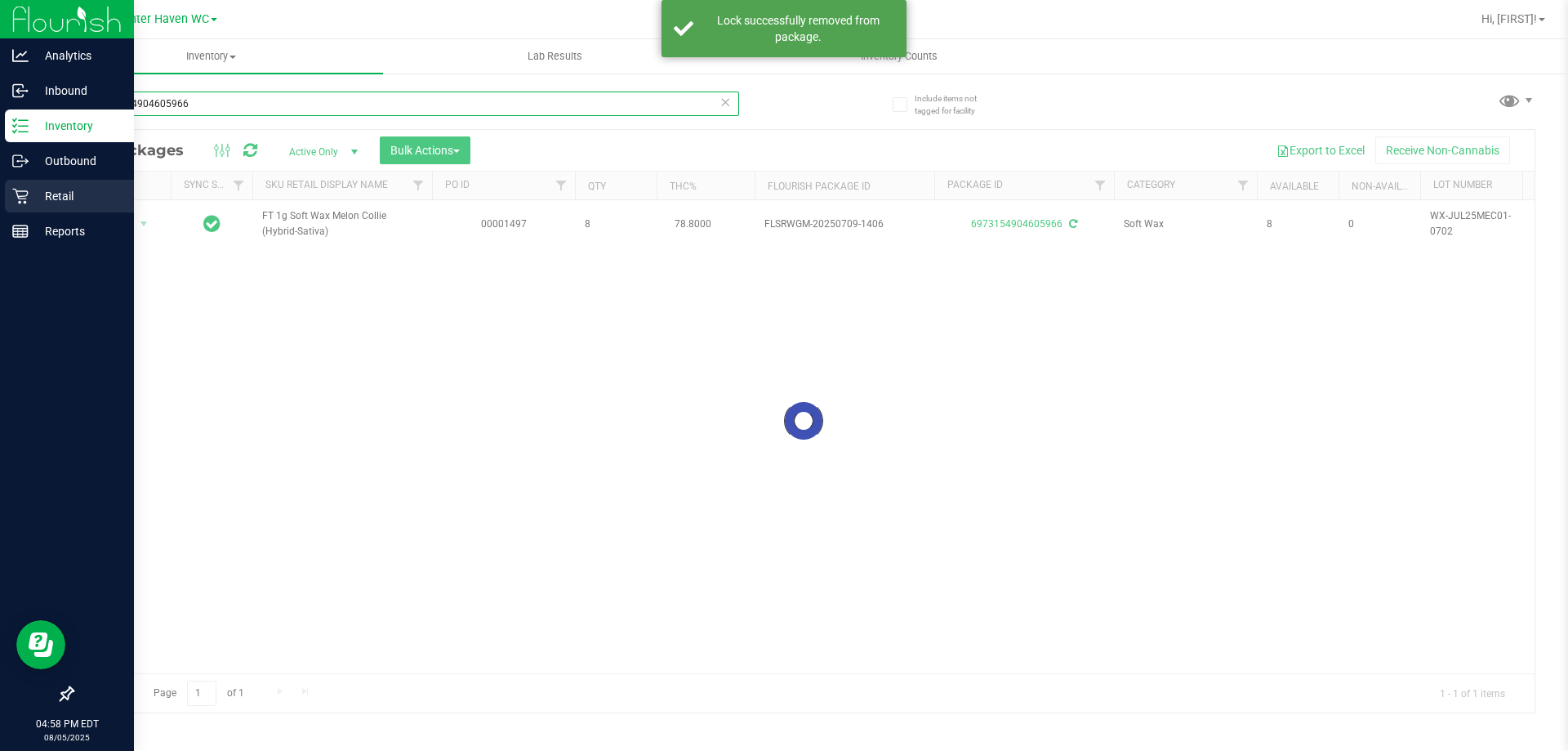 click on "Analytics Inbound Inventory Outbound Retail Reports 04:58 PM EDT 08/05/2025  08/05   Winter Haven WC   Hi, Krystal!
Inventory
All packages
All inventory
Waste log
Create inventory
Lab Results
Inventory Counts" at bounding box center (784, 375) 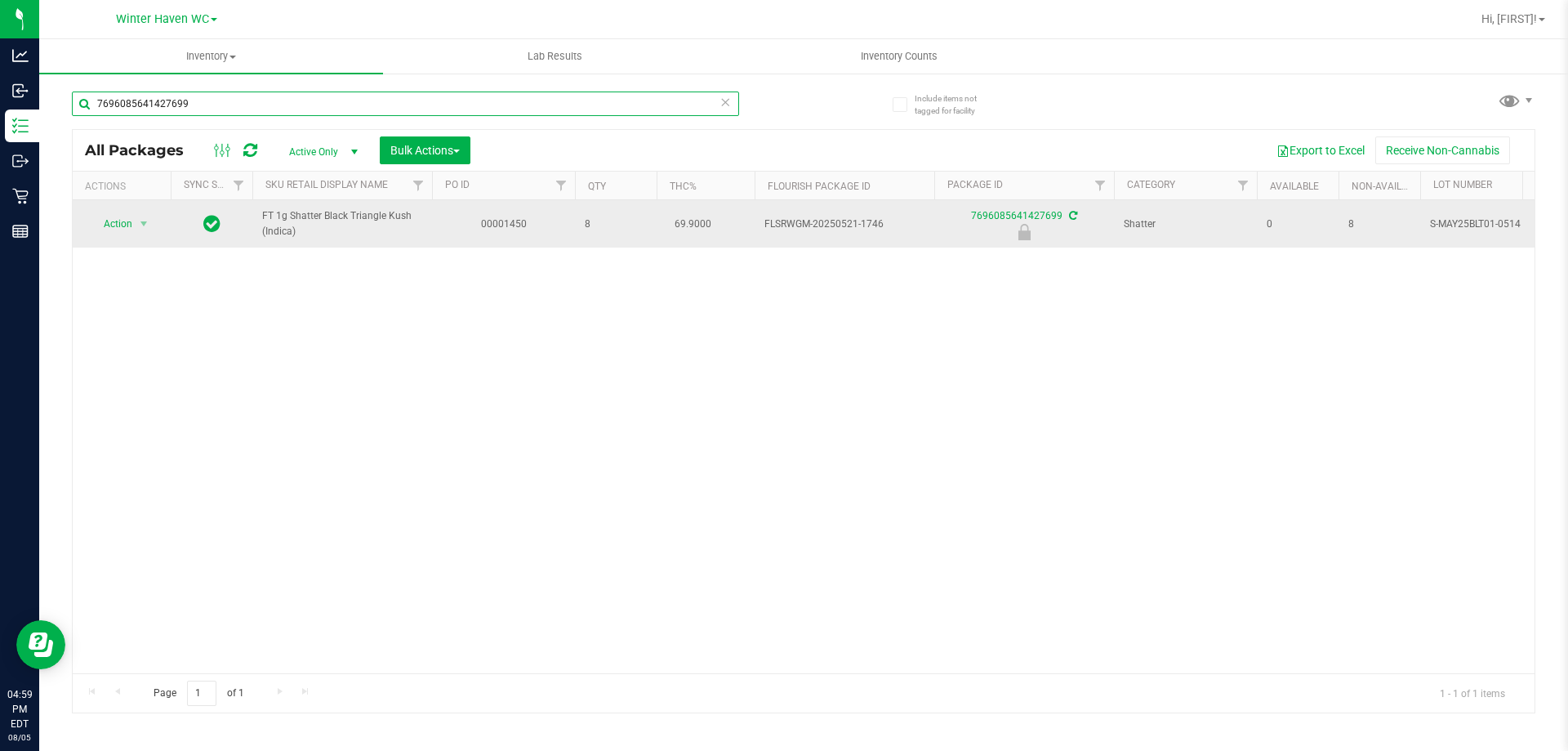 type on "7696085641427699" 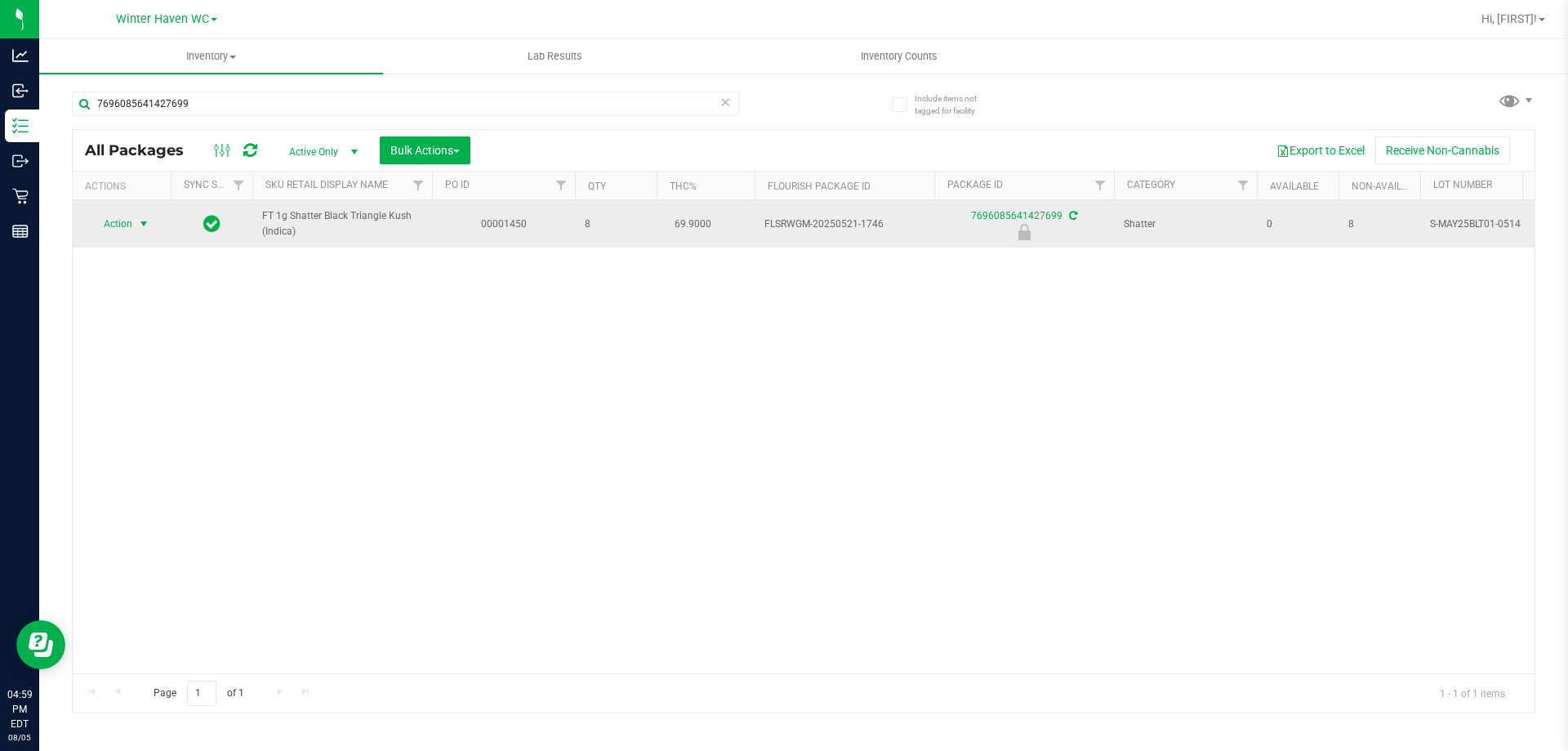 click on "Action" at bounding box center (111, 224) 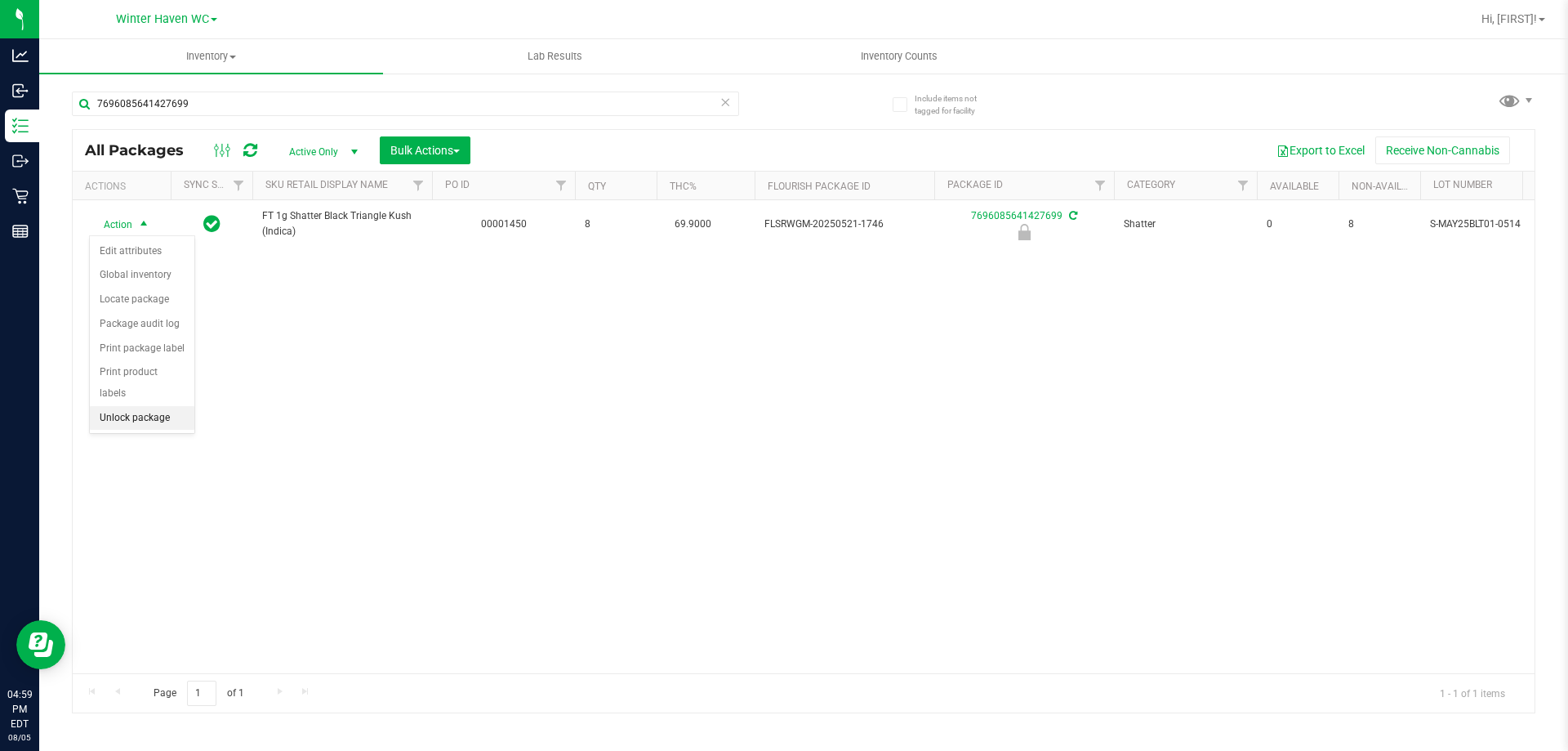 click on "Unlock package" at bounding box center [142, 418] 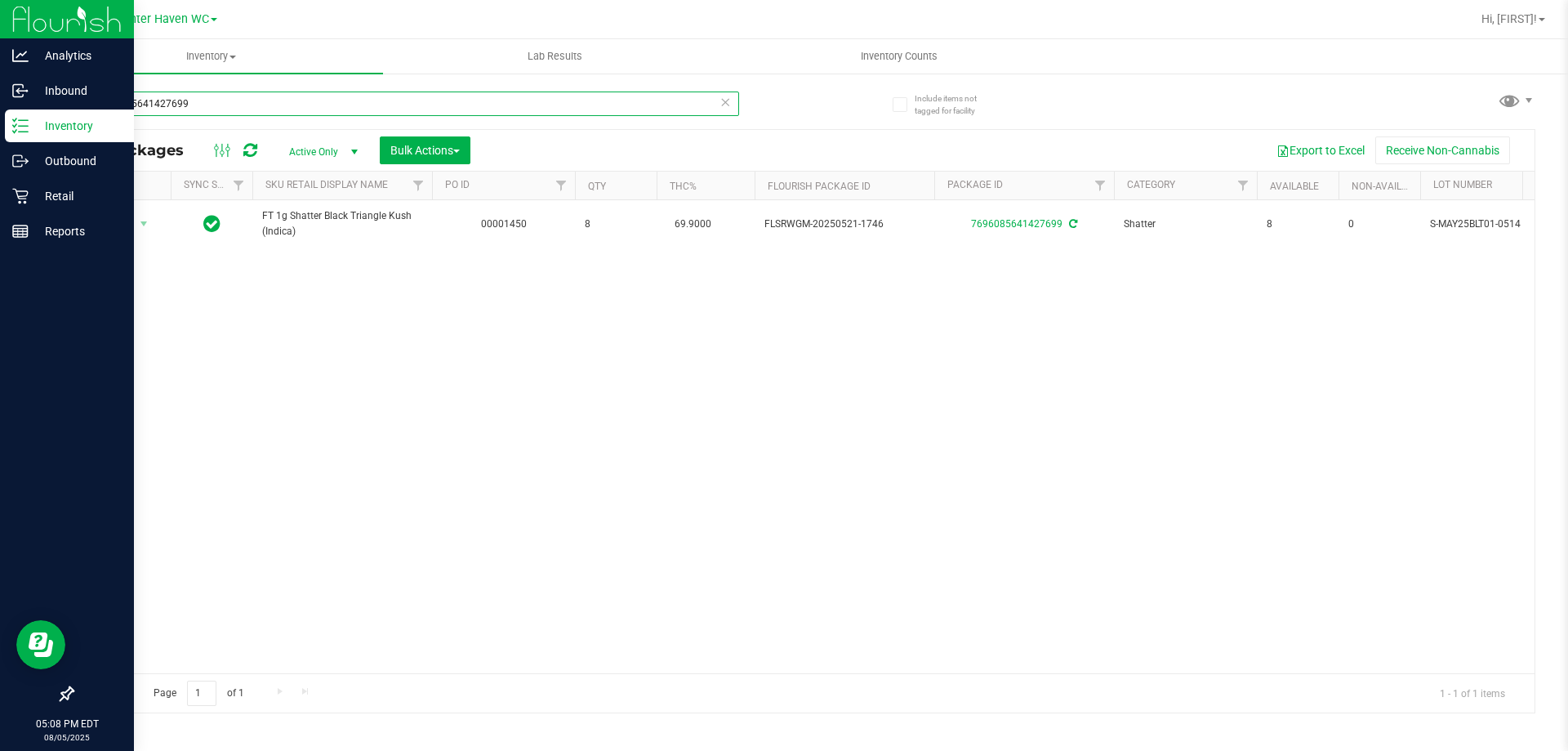 drag, startPoint x: 223, startPoint y: 106, endPoint x: 0, endPoint y: 134, distance: 224.75097 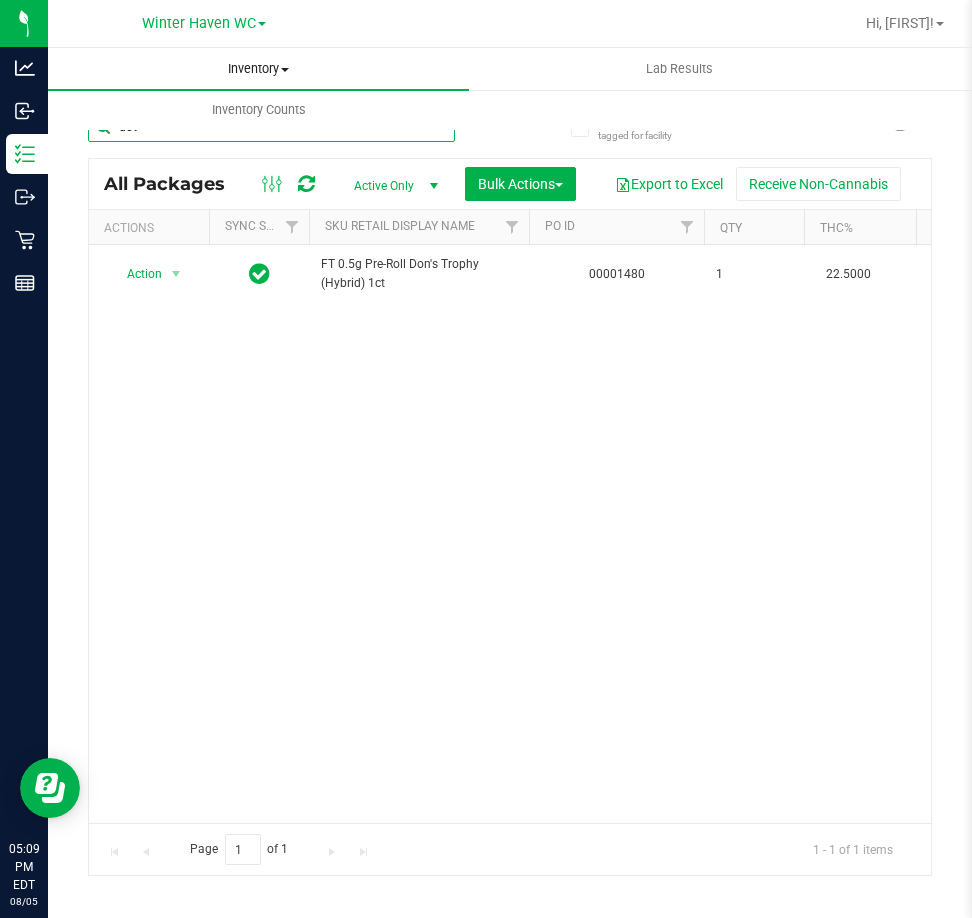 type on "dot" 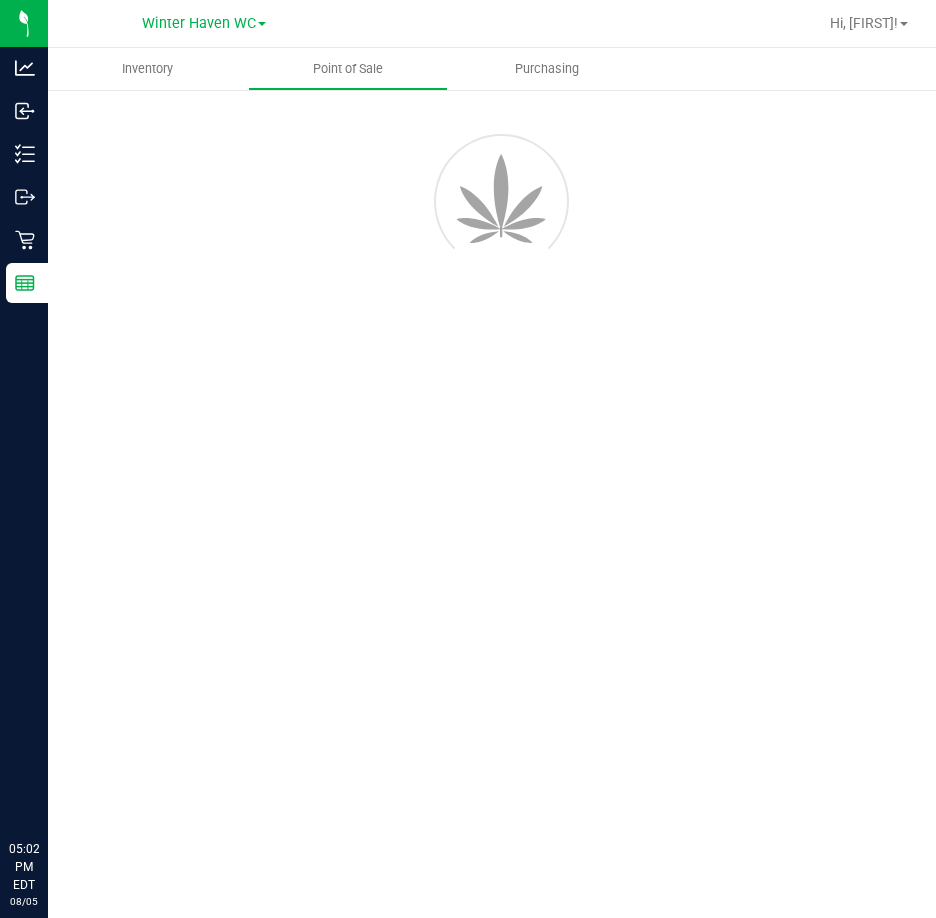 scroll, scrollTop: 0, scrollLeft: 0, axis: both 